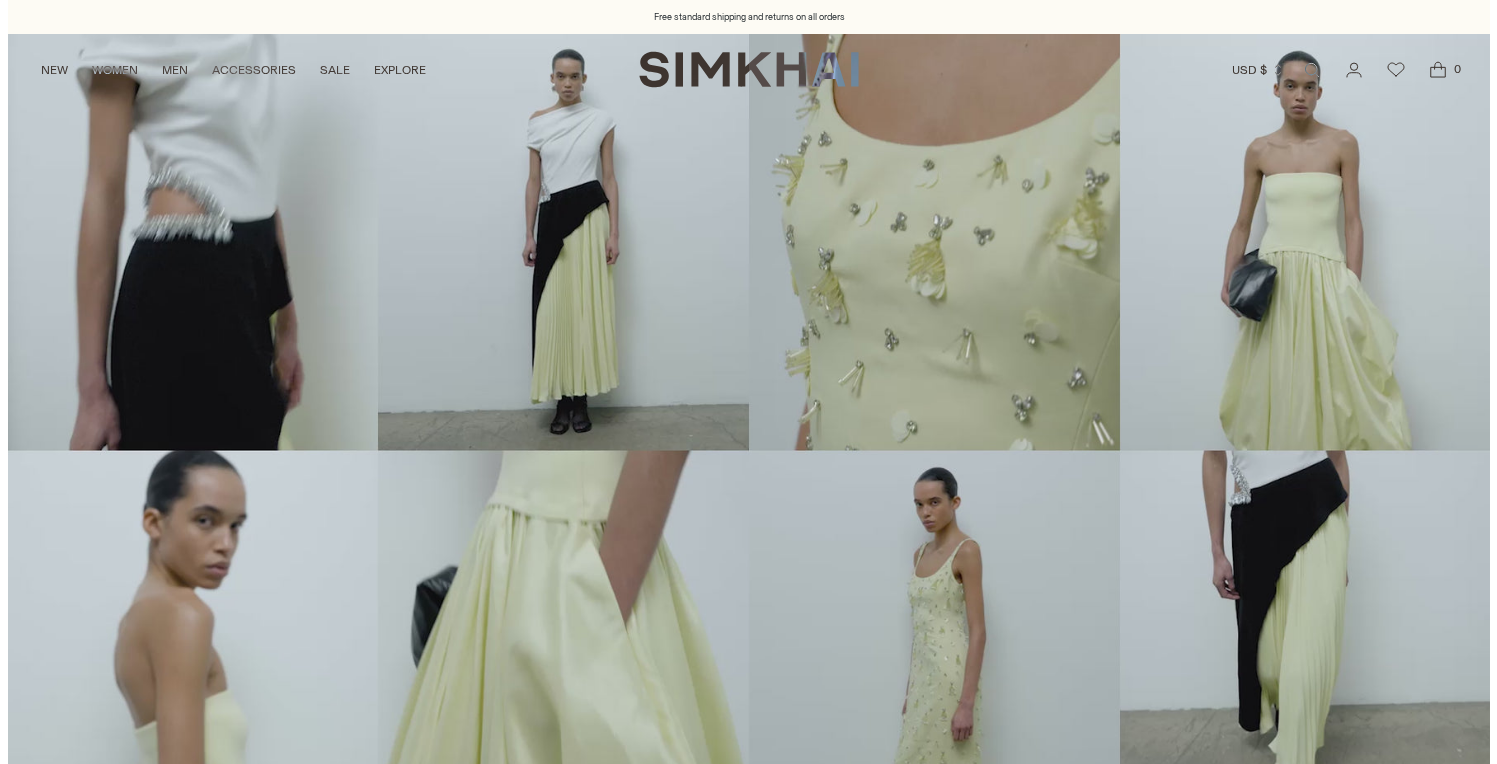 scroll, scrollTop: 0, scrollLeft: 0, axis: both 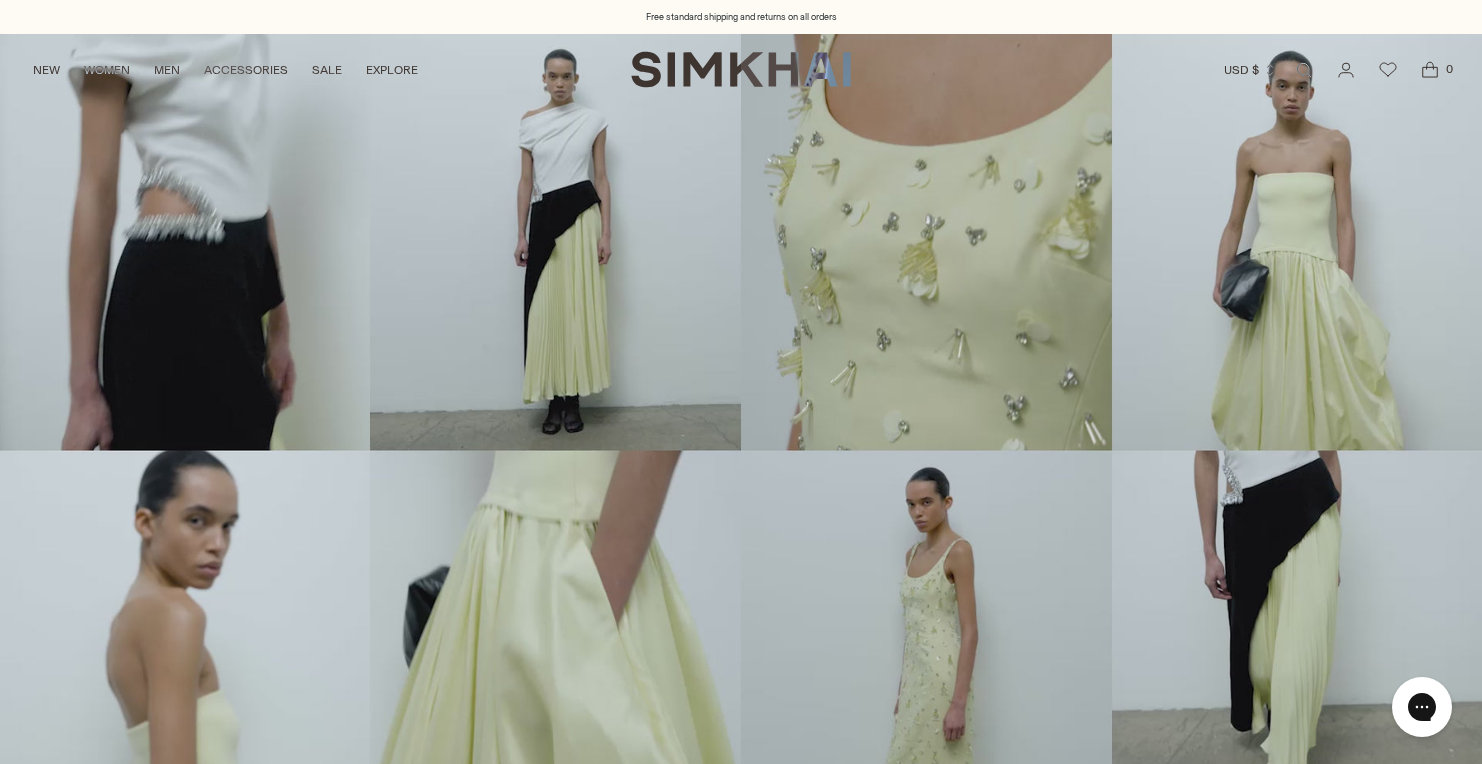 click at bounding box center [741, 450] 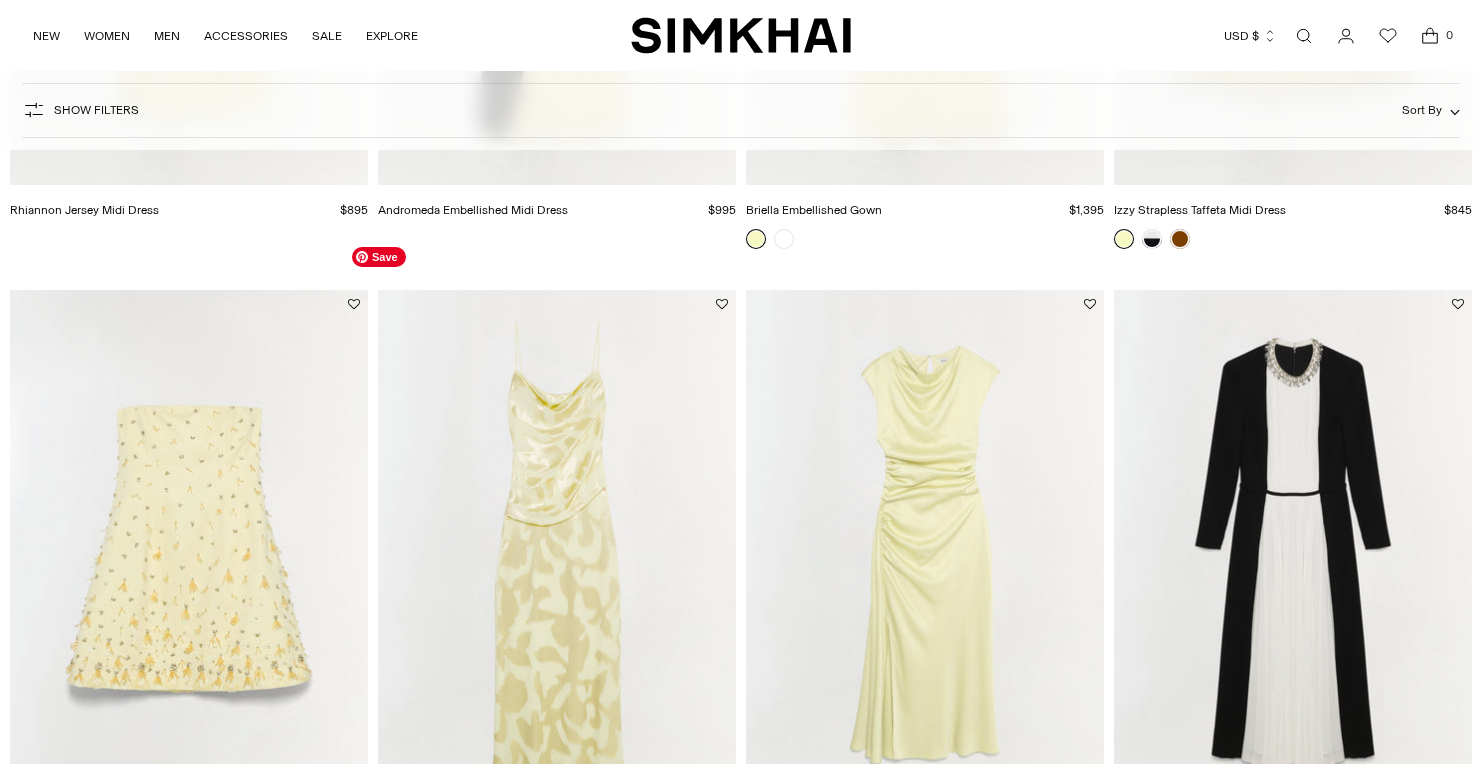 scroll, scrollTop: 0, scrollLeft: 0, axis: both 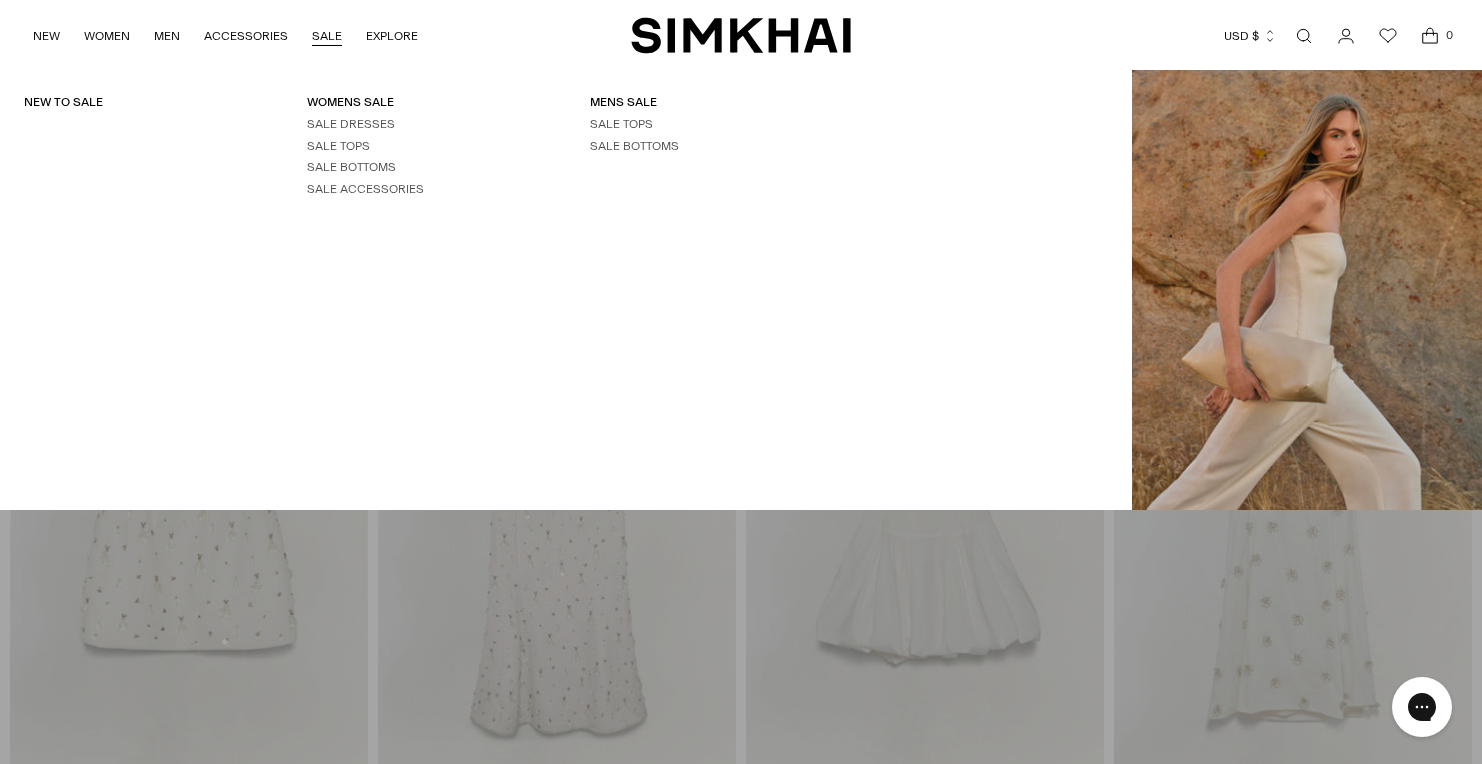 click on "SALE" at bounding box center (327, 36) 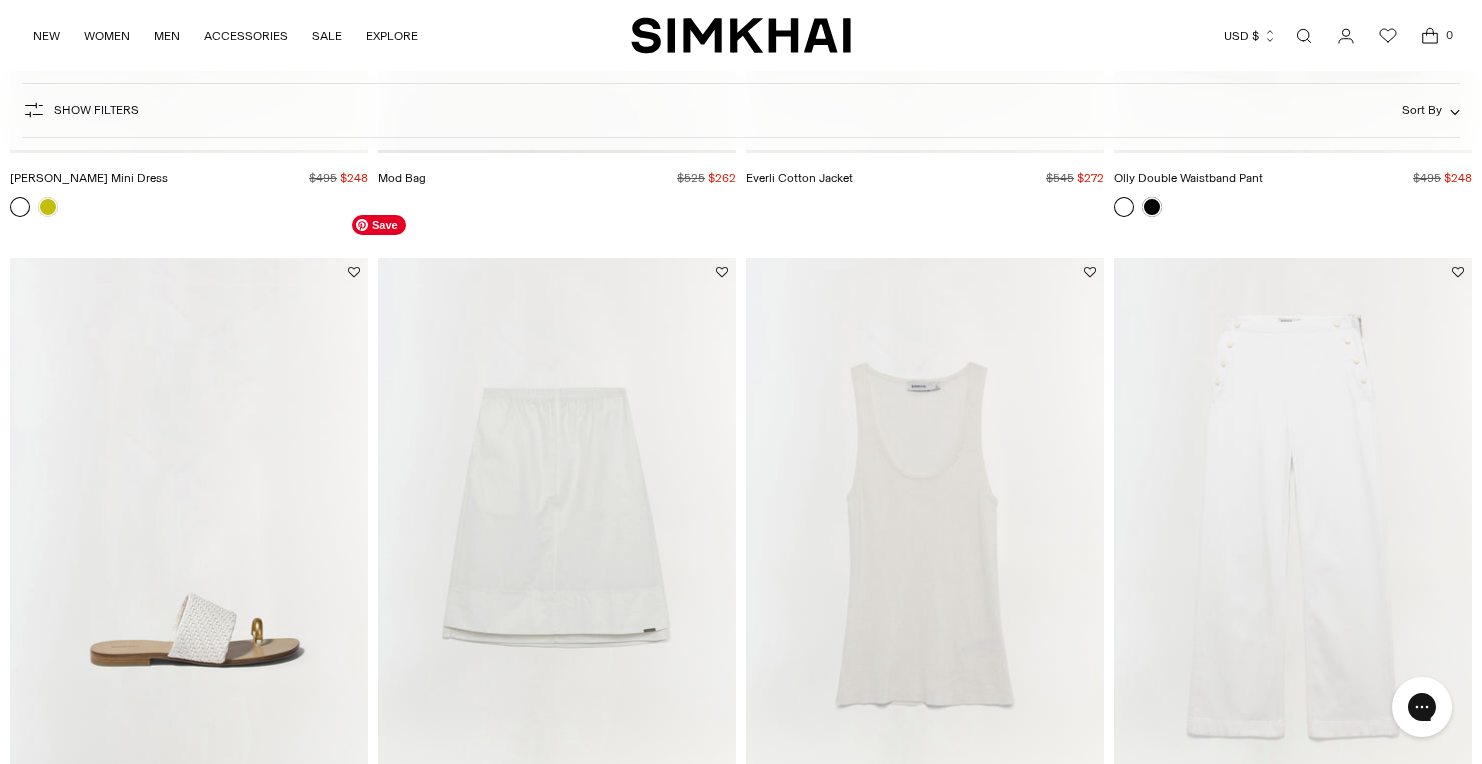 scroll, scrollTop: 678, scrollLeft: 0, axis: vertical 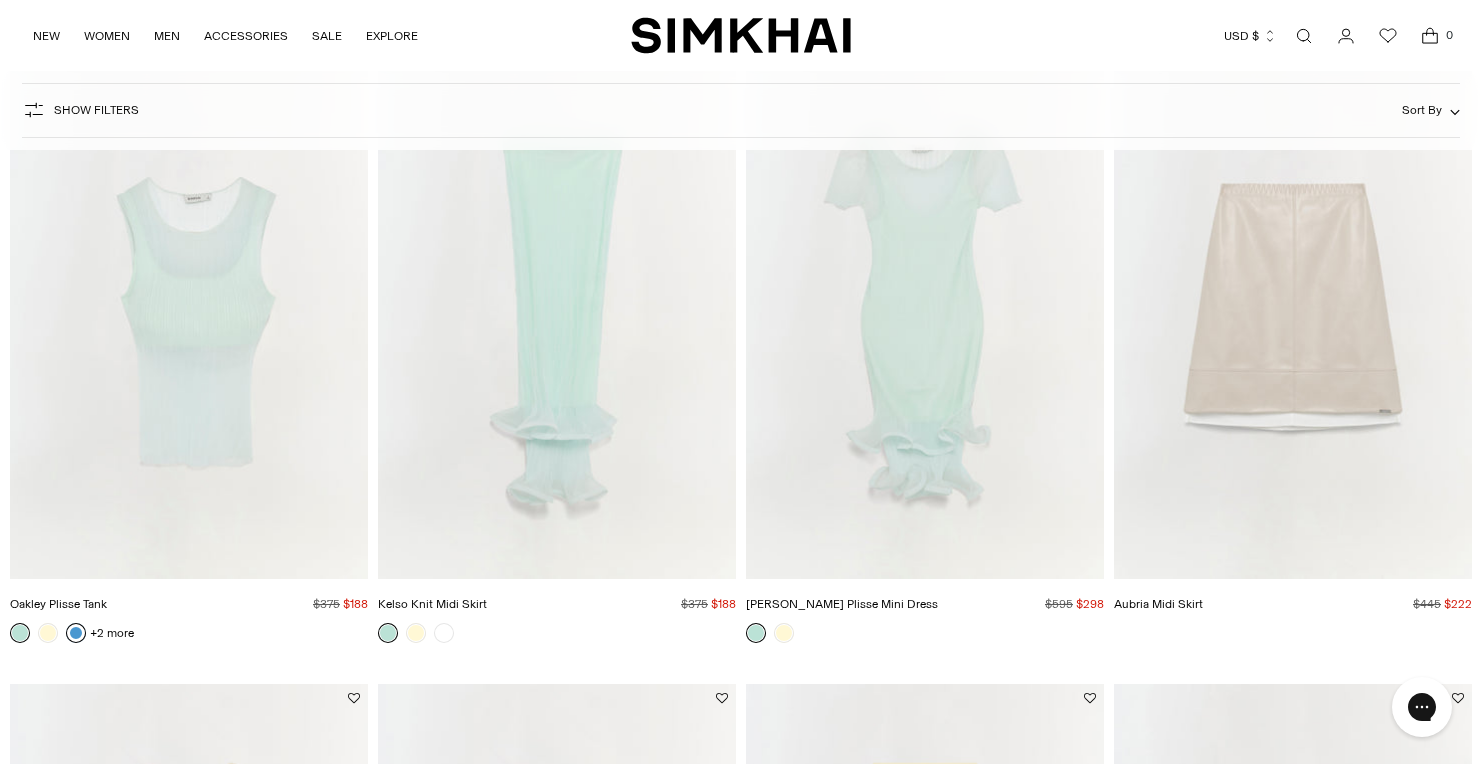 click at bounding box center [76, 633] 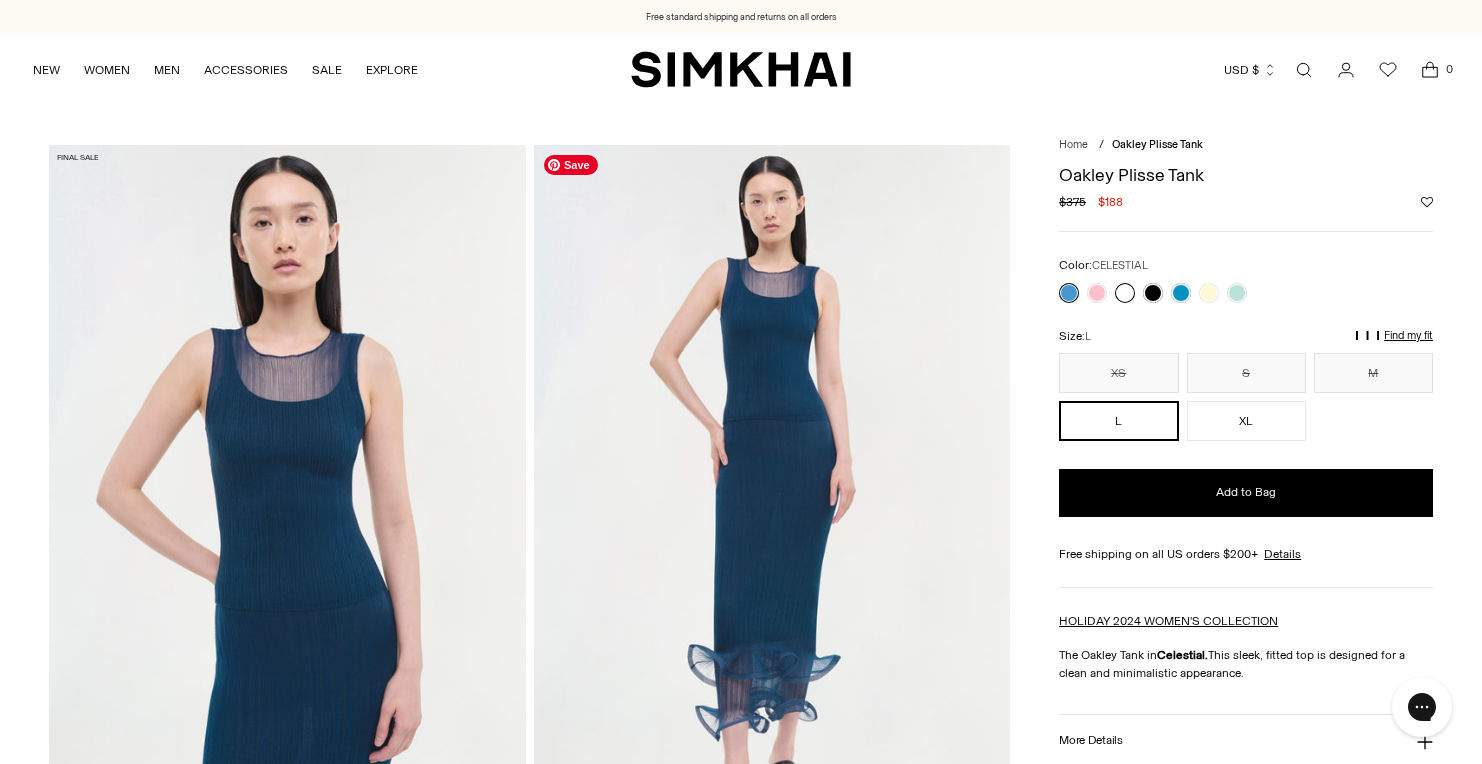 scroll, scrollTop: 0, scrollLeft: 0, axis: both 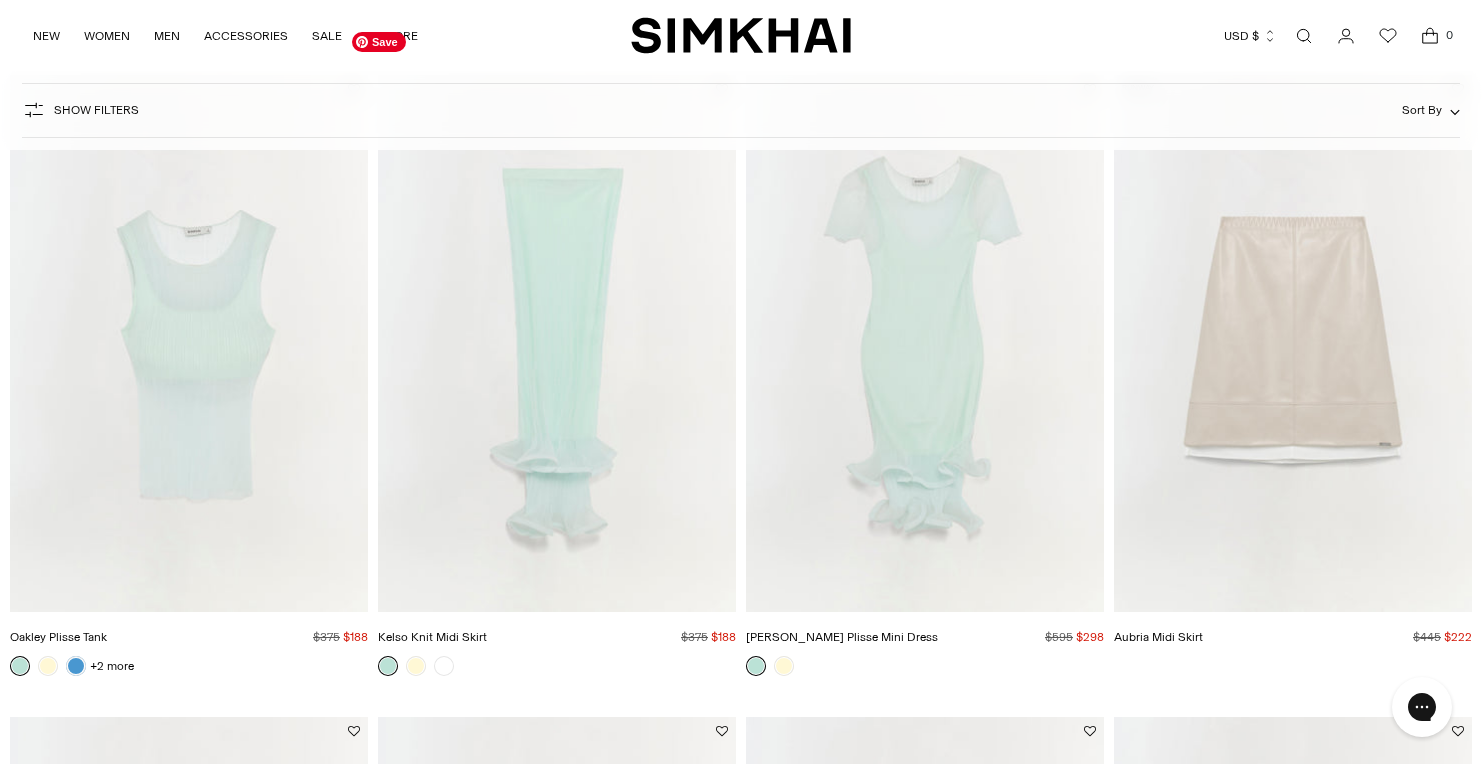 click at bounding box center [0, 0] 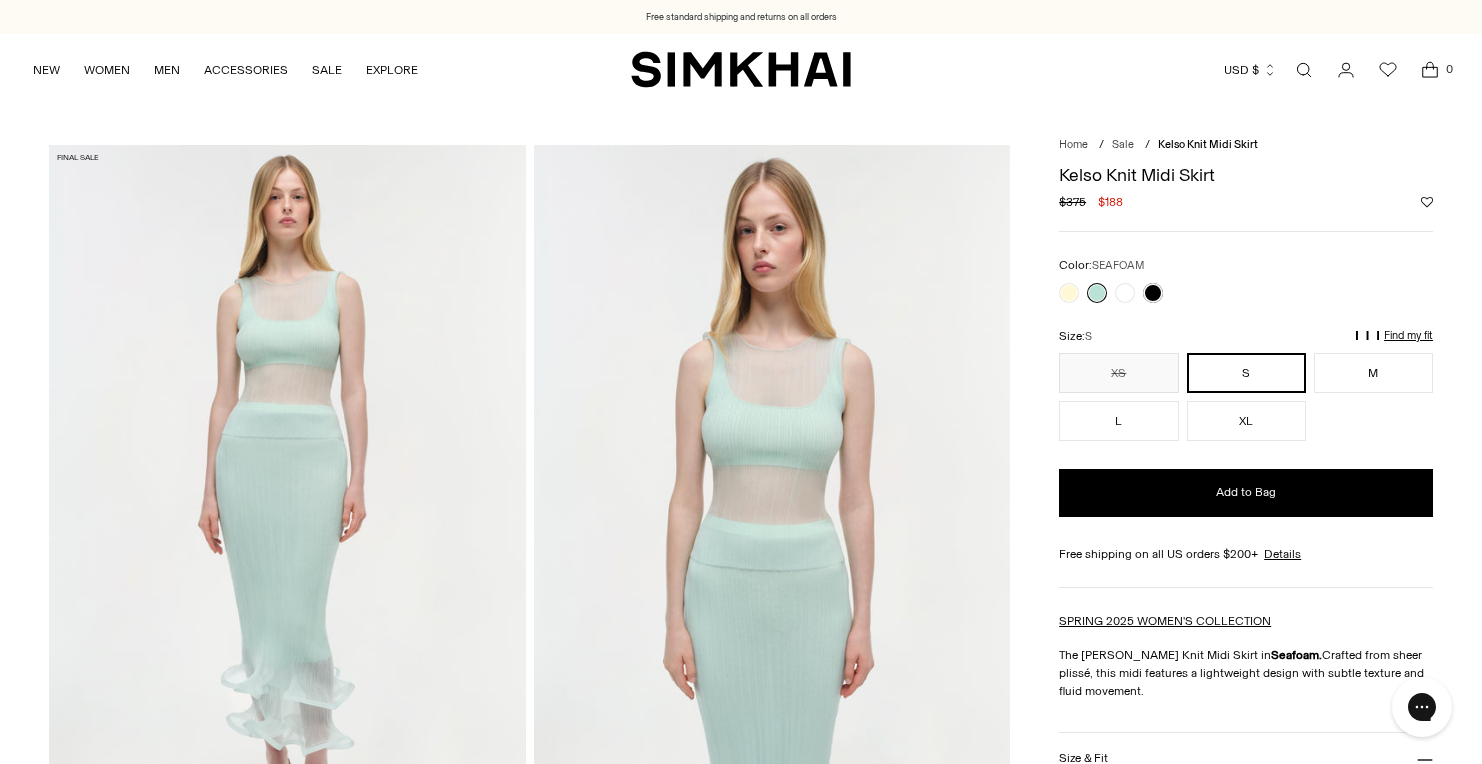 scroll, scrollTop: 275, scrollLeft: 0, axis: vertical 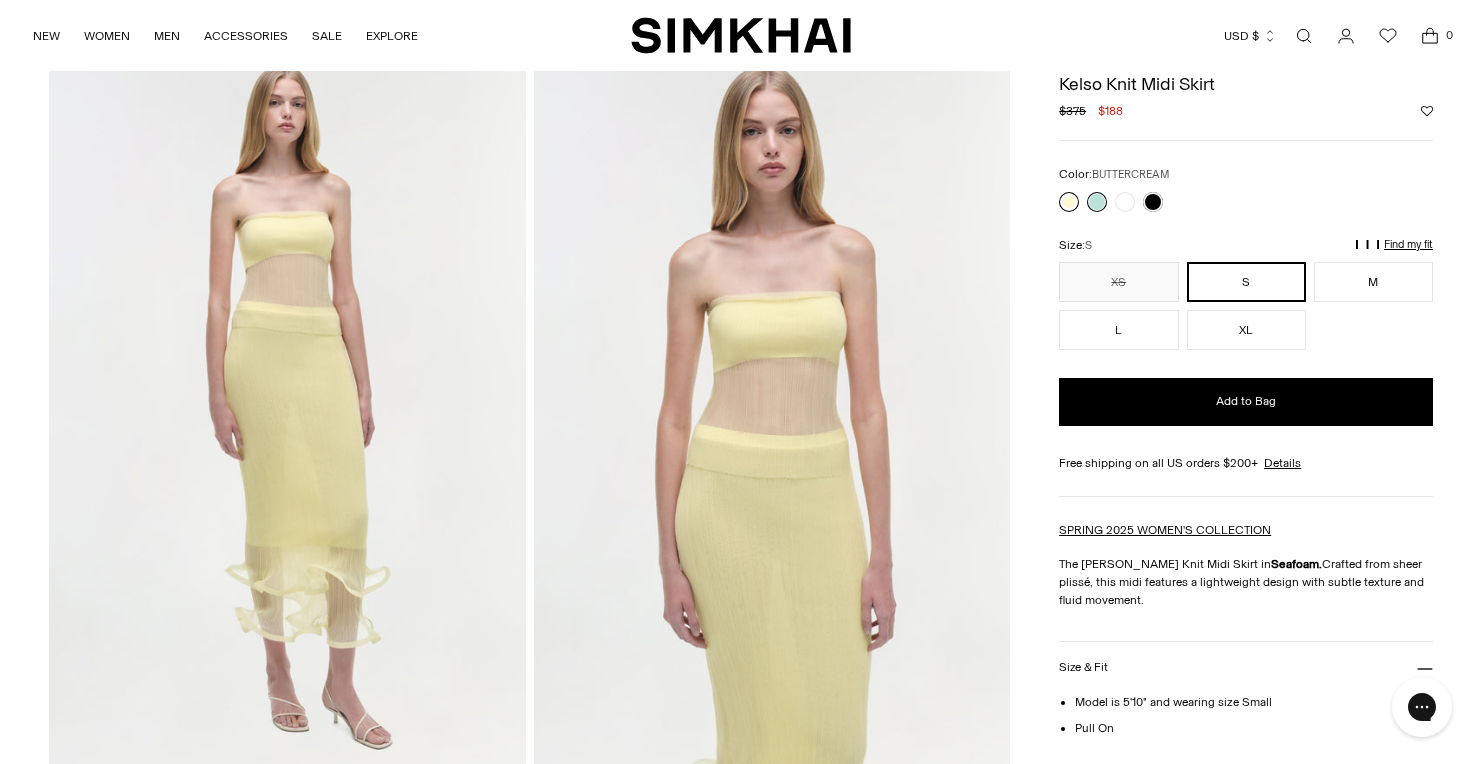 click at bounding box center [1069, 202] 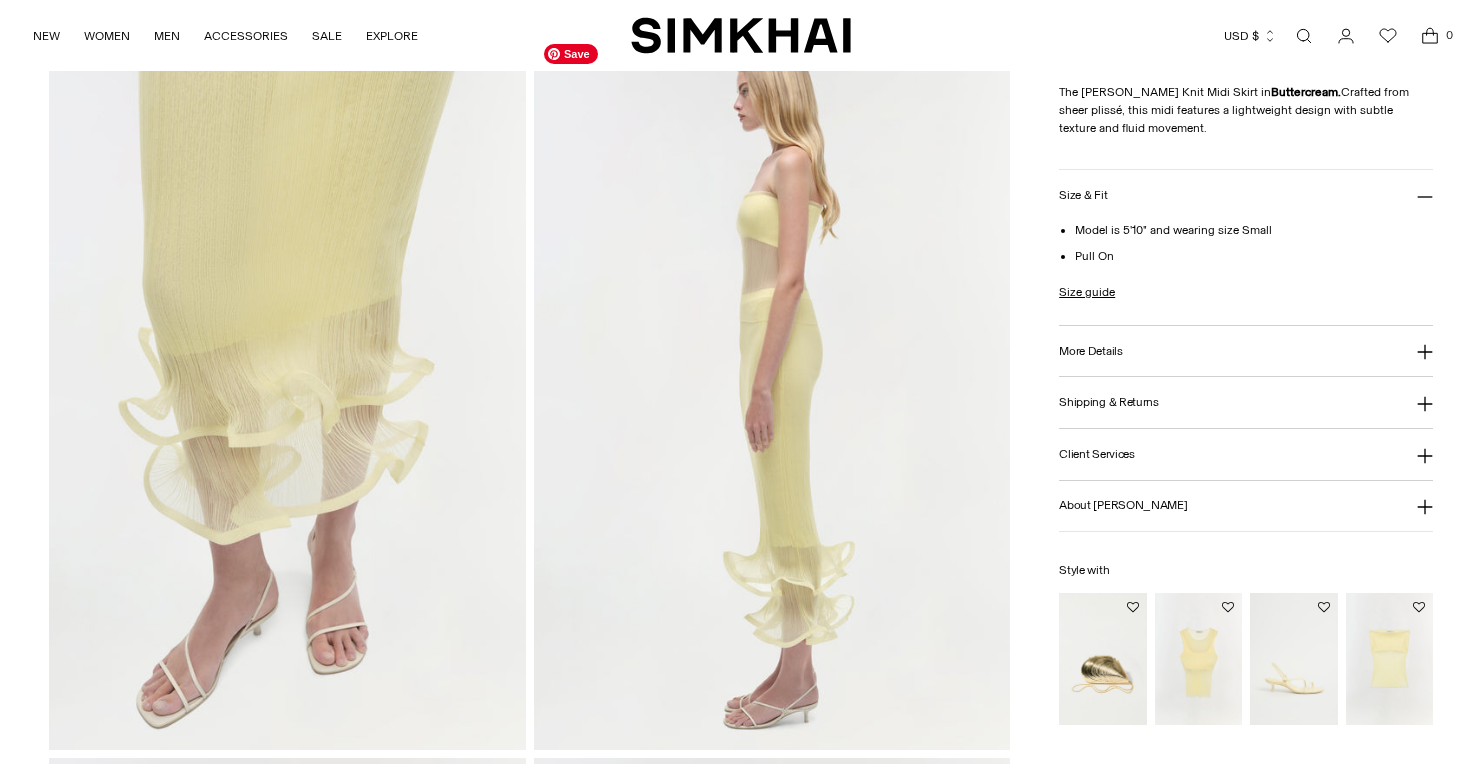 scroll, scrollTop: 879, scrollLeft: 0, axis: vertical 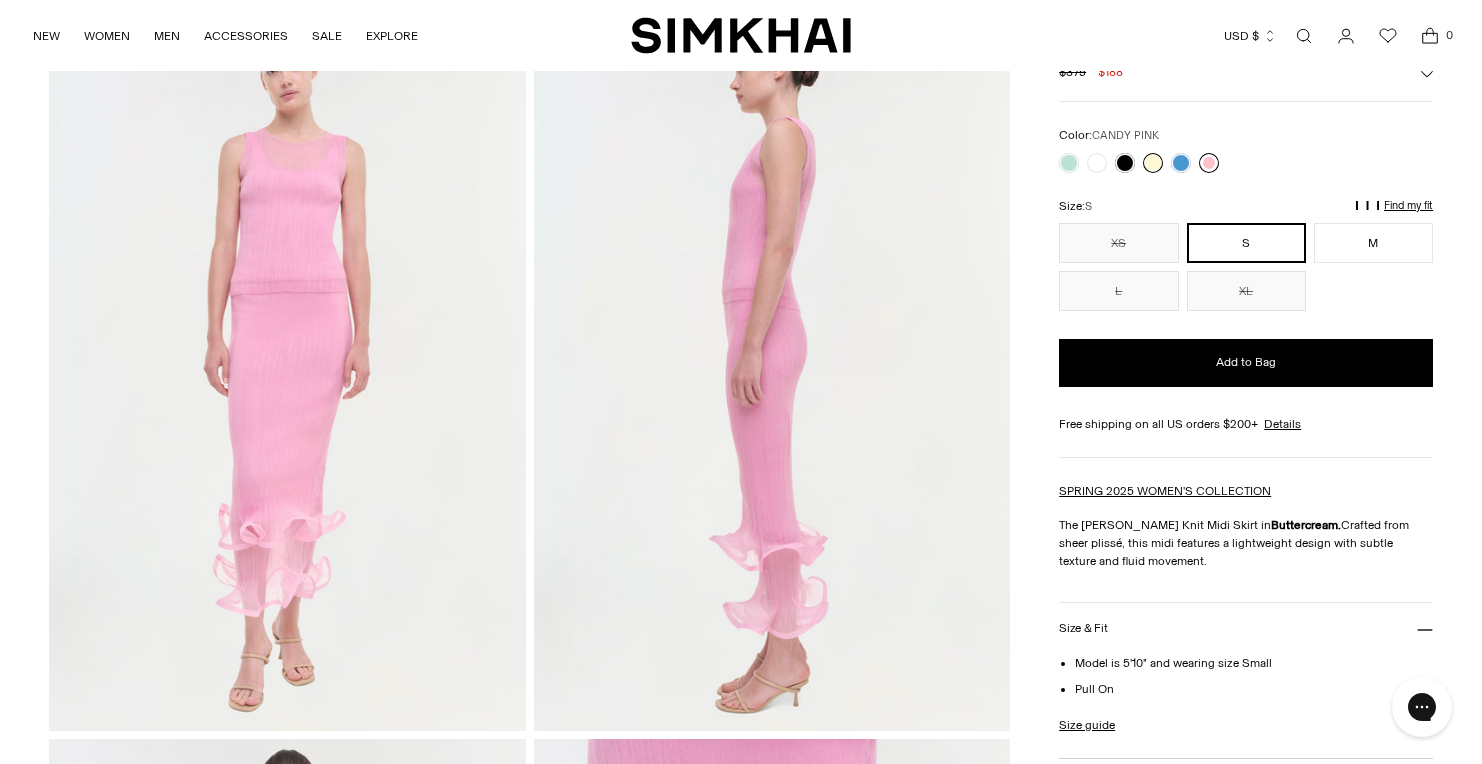 click at bounding box center [1209, 163] 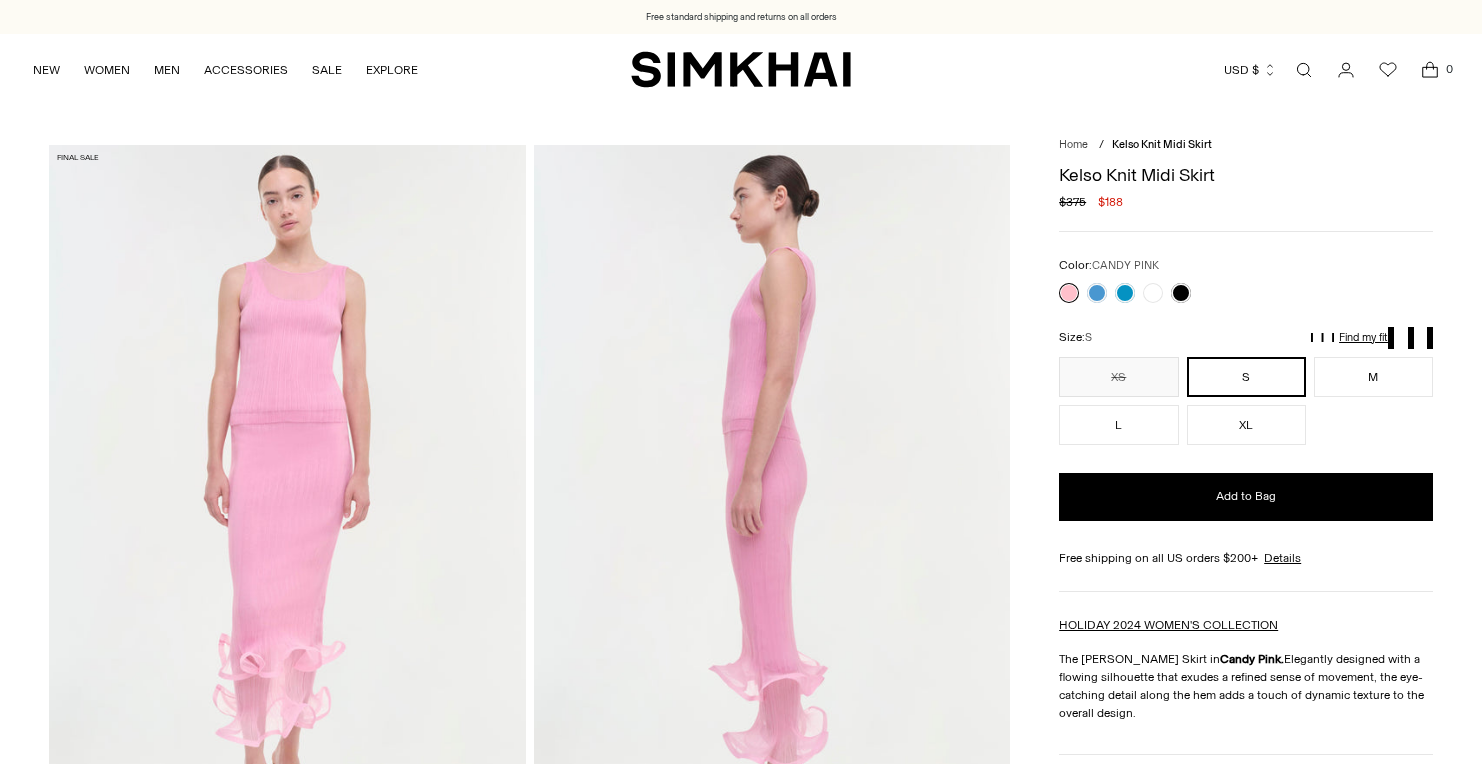click on "M" at bounding box center [1373, 377] 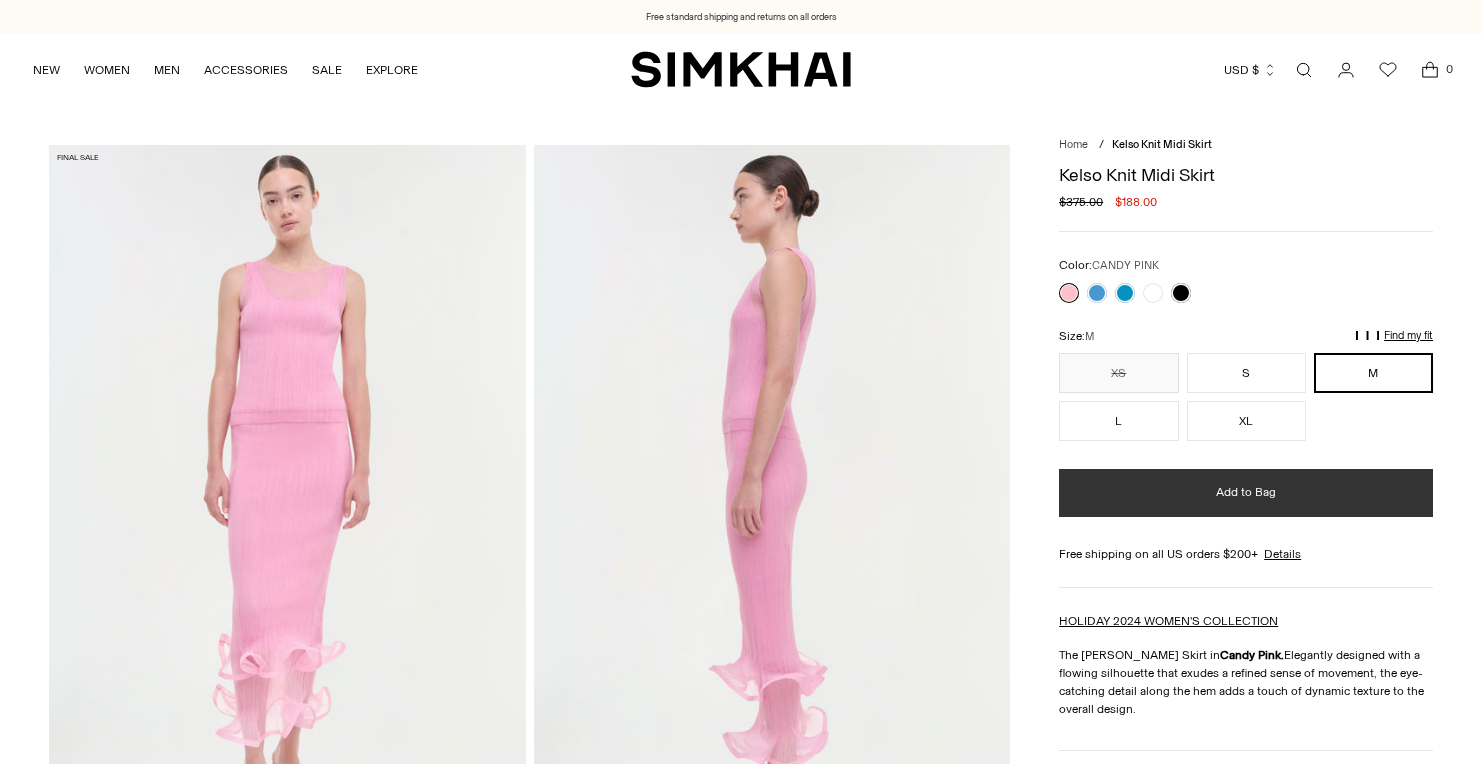 click on "Add to Bag" at bounding box center (1246, 493) 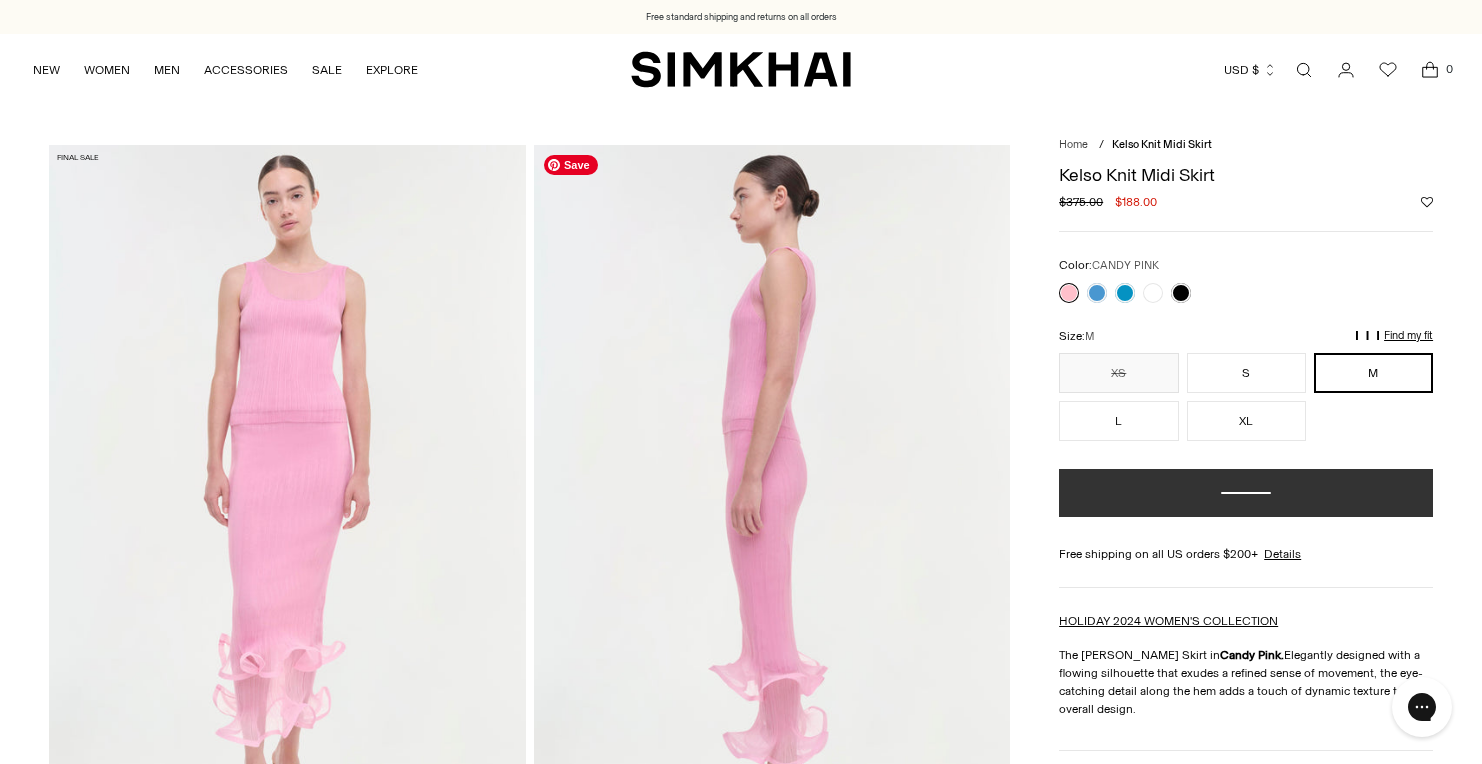 scroll, scrollTop: 0, scrollLeft: 0, axis: both 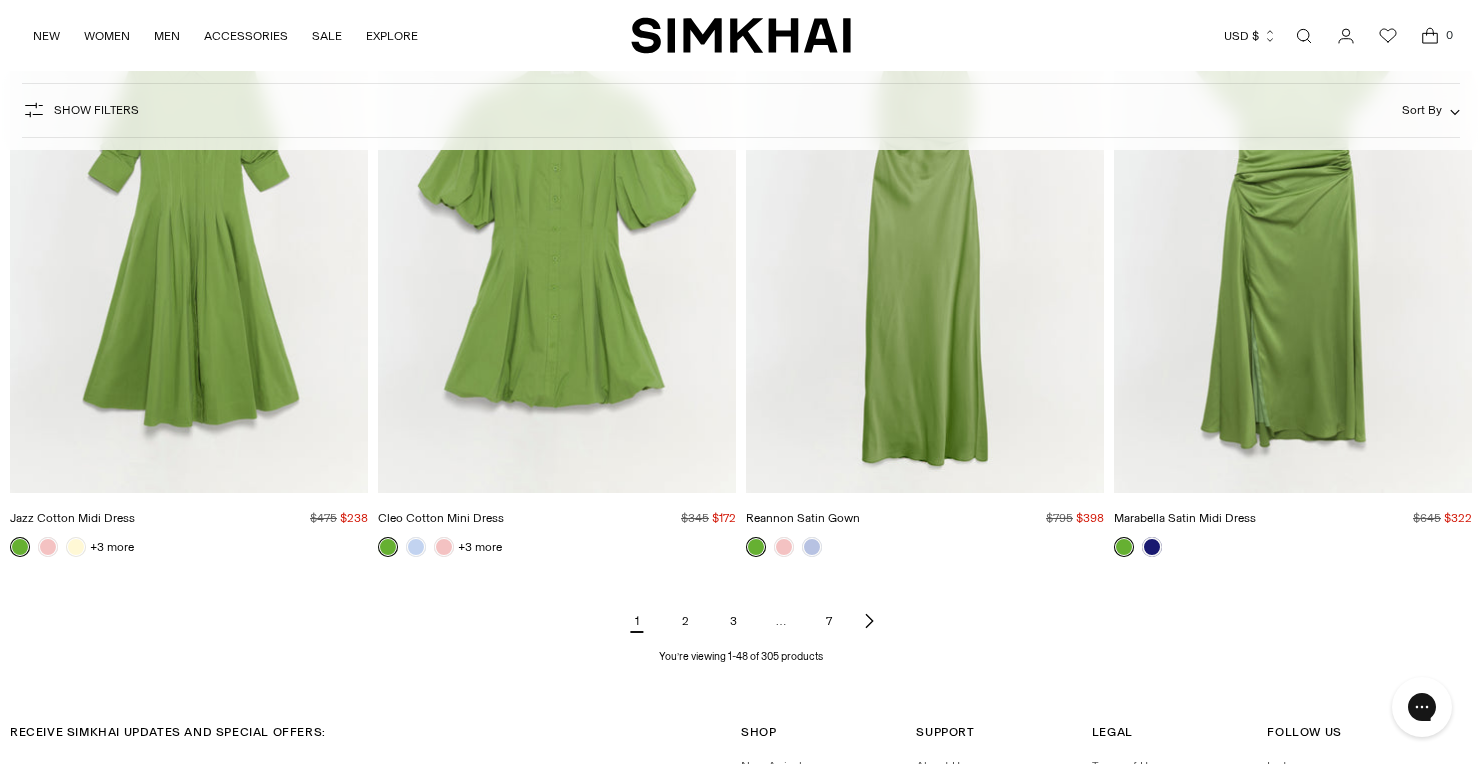 click 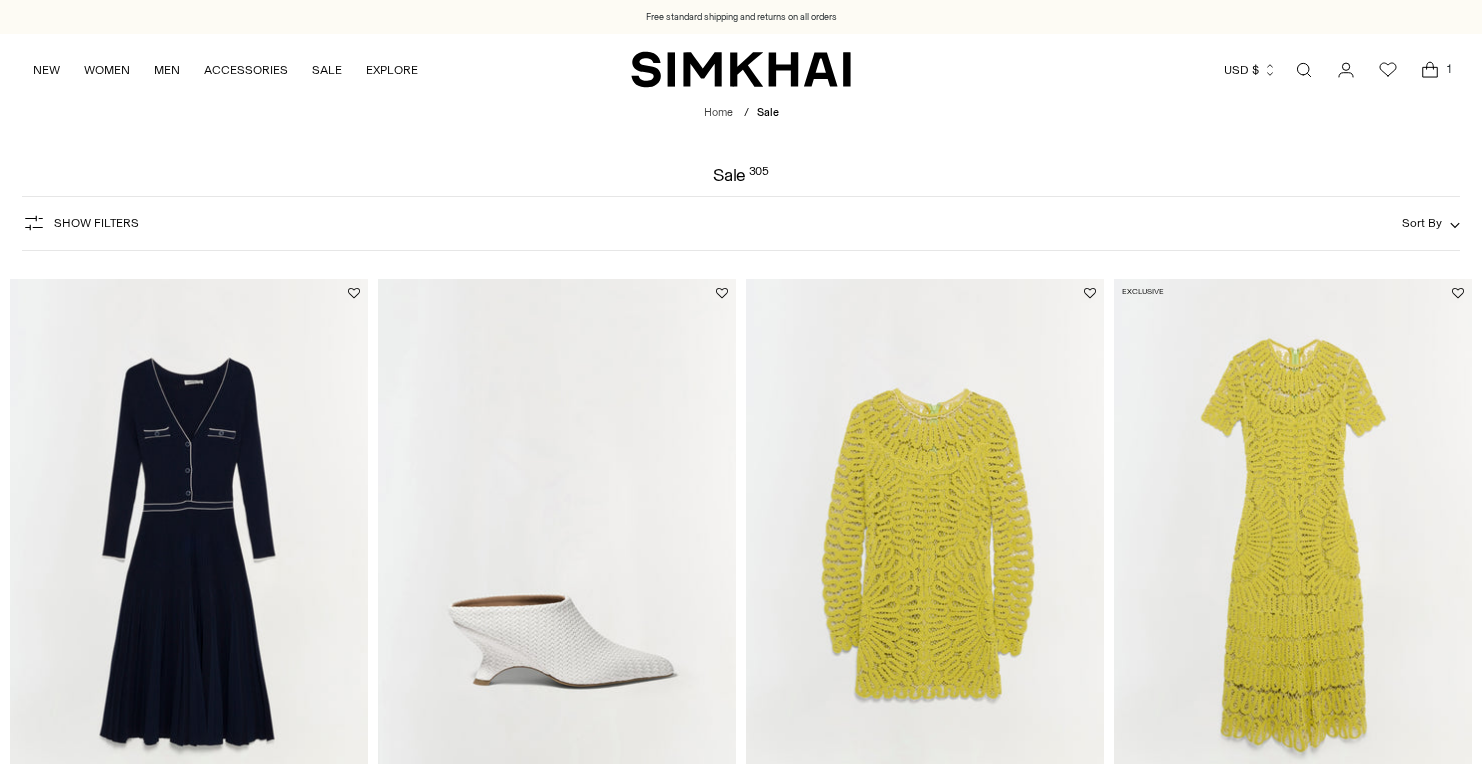 scroll, scrollTop: 0, scrollLeft: 0, axis: both 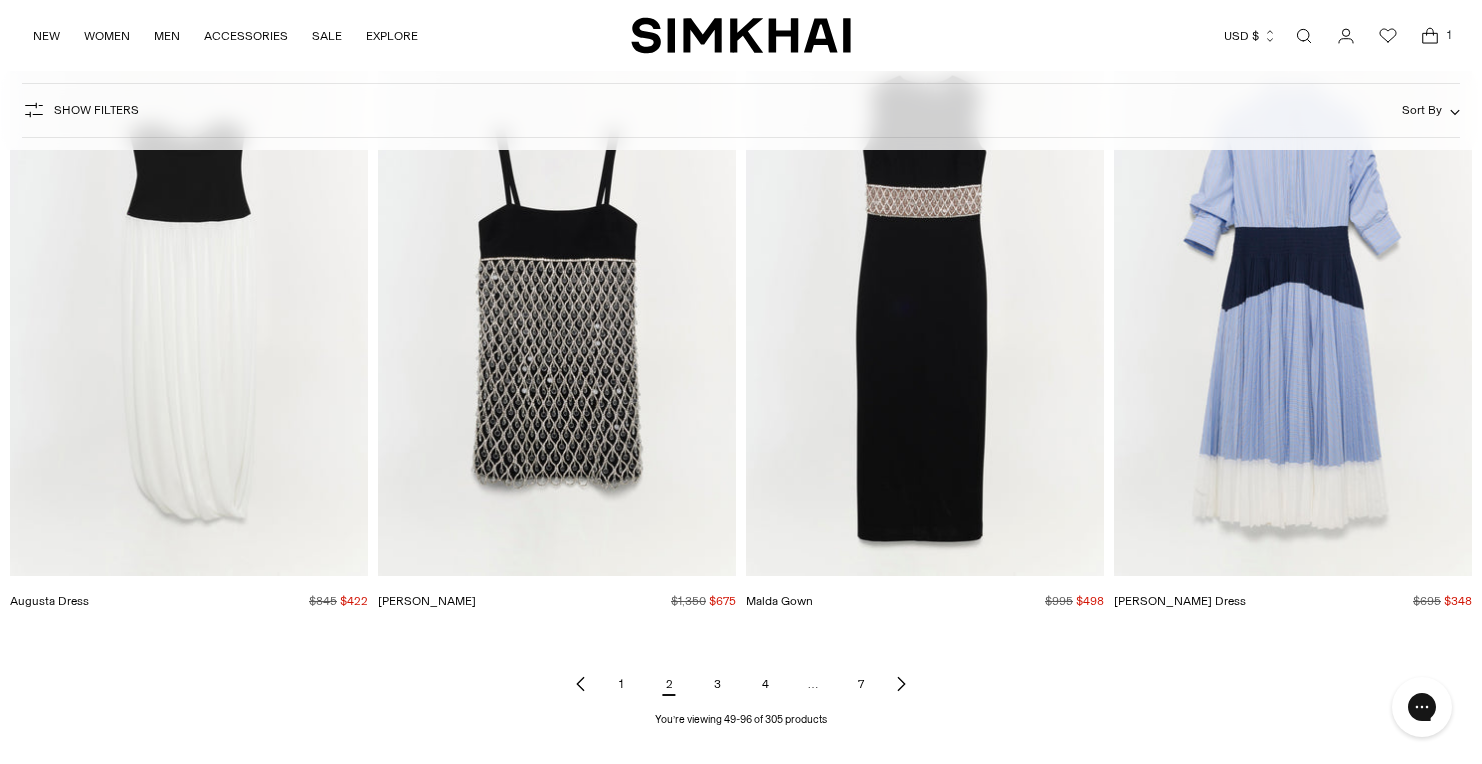 click 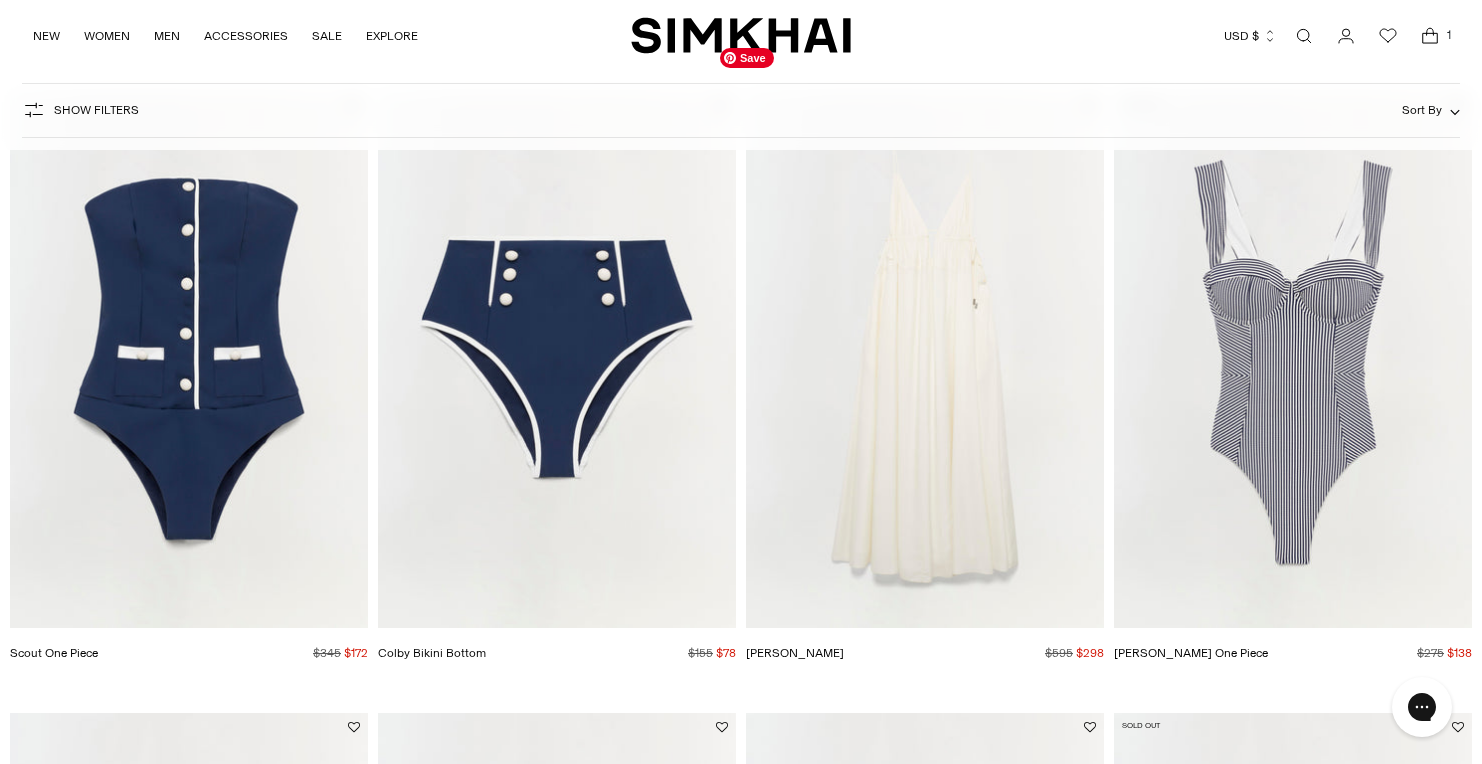 scroll, scrollTop: 0, scrollLeft: 0, axis: both 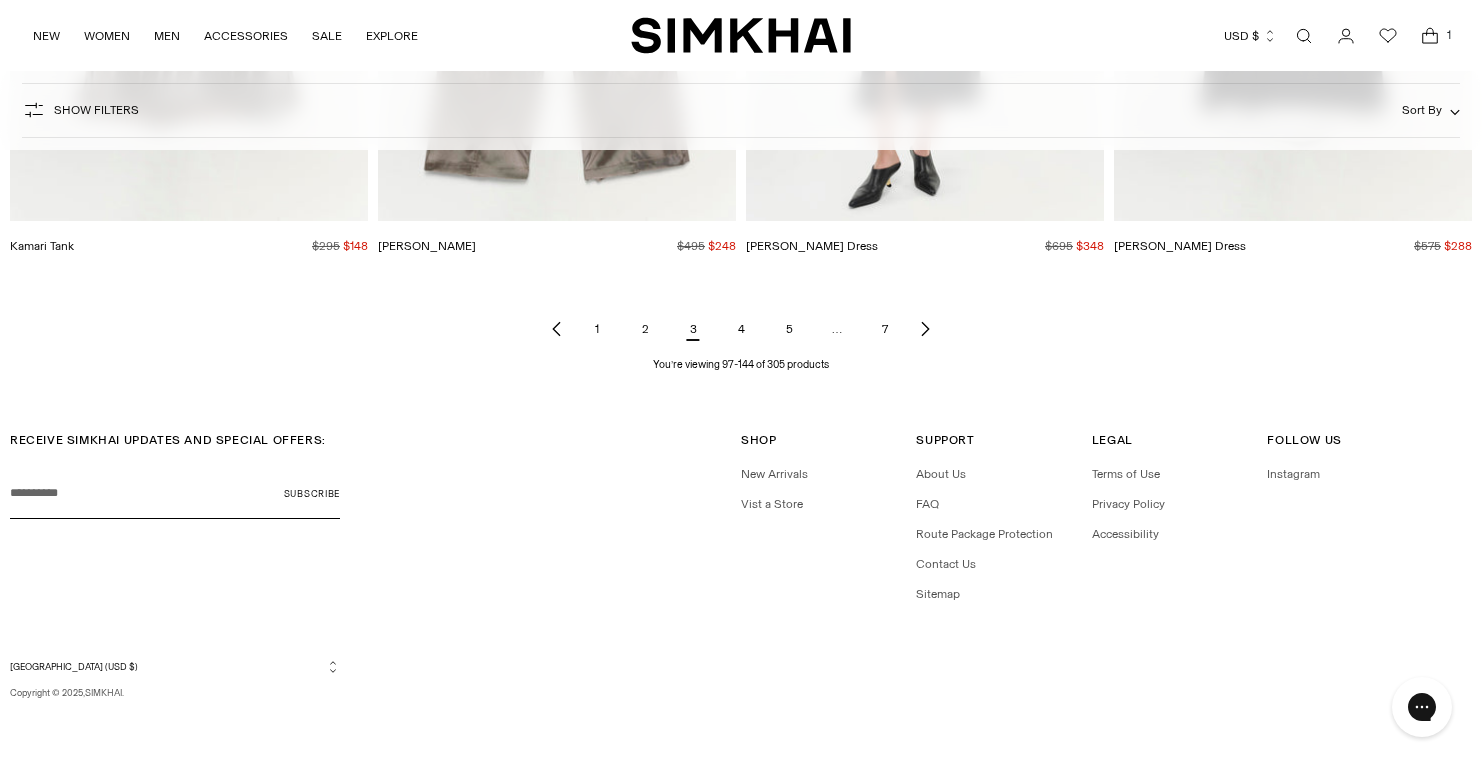 click on "4" at bounding box center (741, 329) 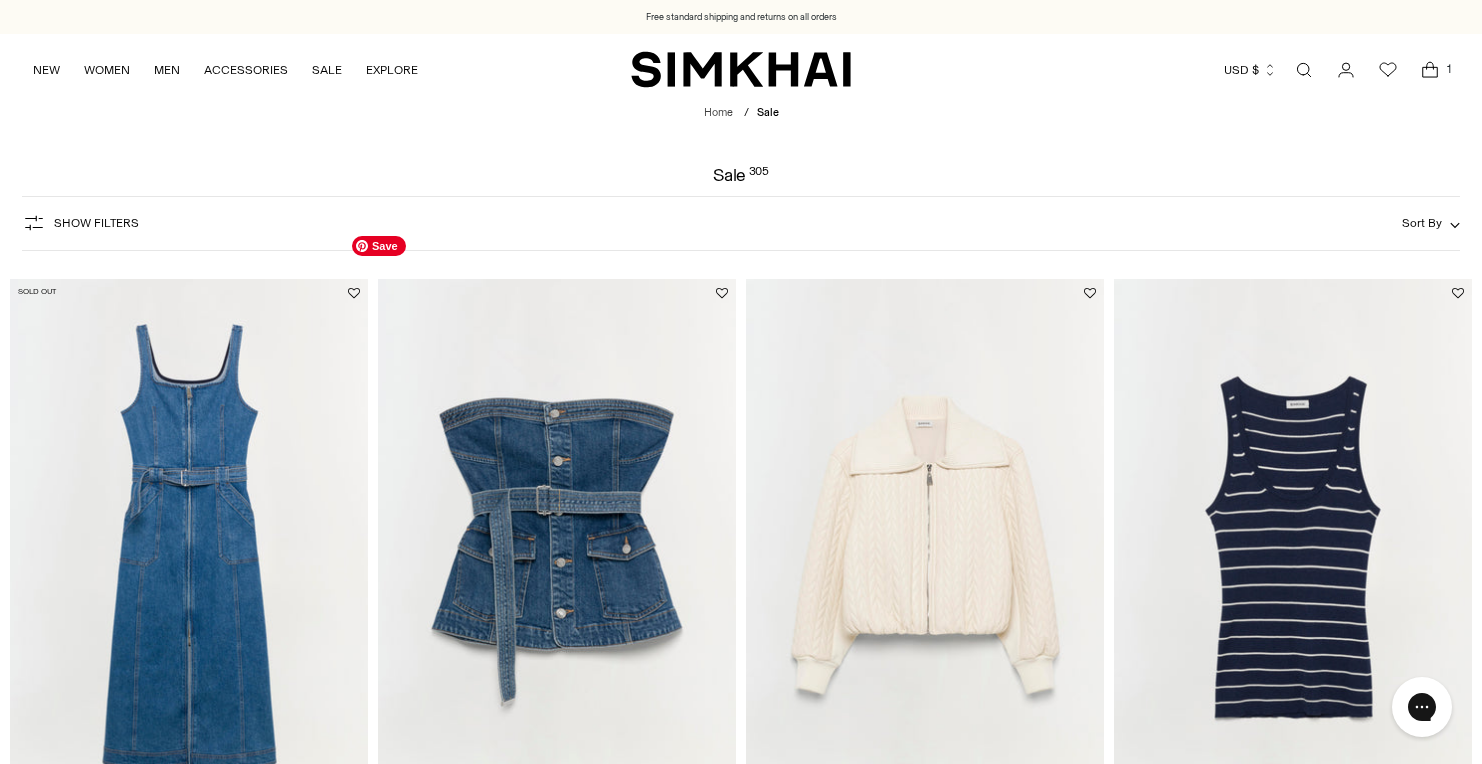 scroll, scrollTop: 0, scrollLeft: 0, axis: both 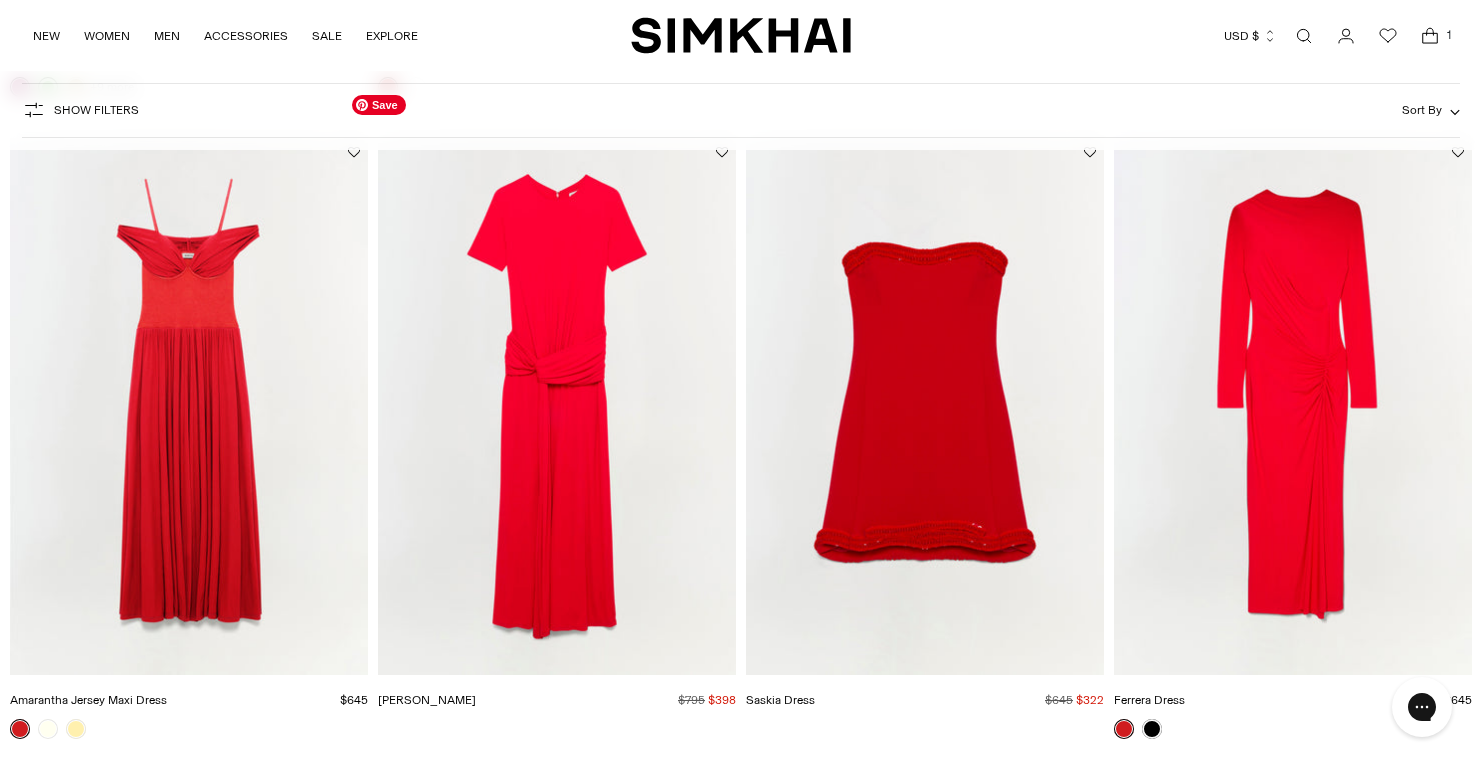 click at bounding box center [0, 0] 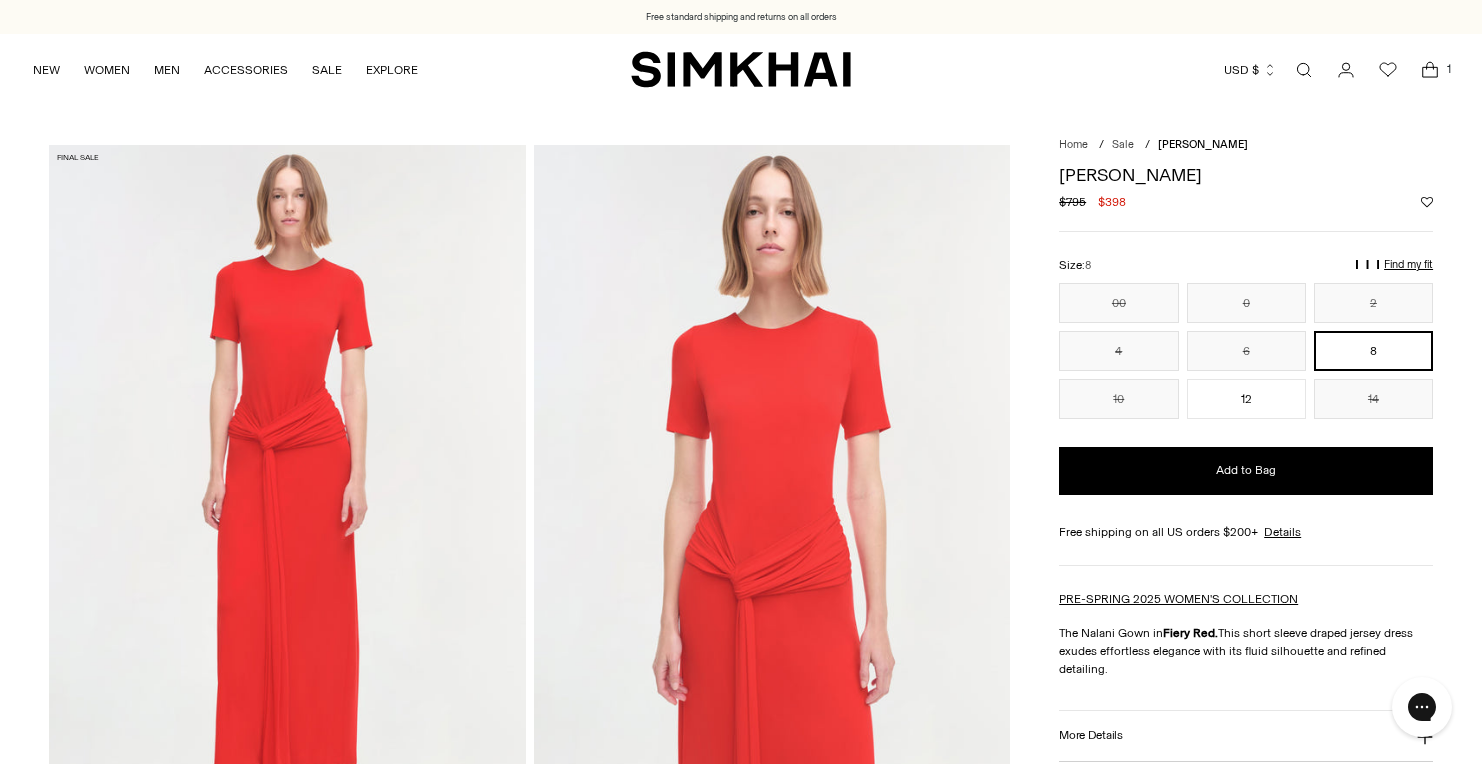 scroll, scrollTop: 0, scrollLeft: 0, axis: both 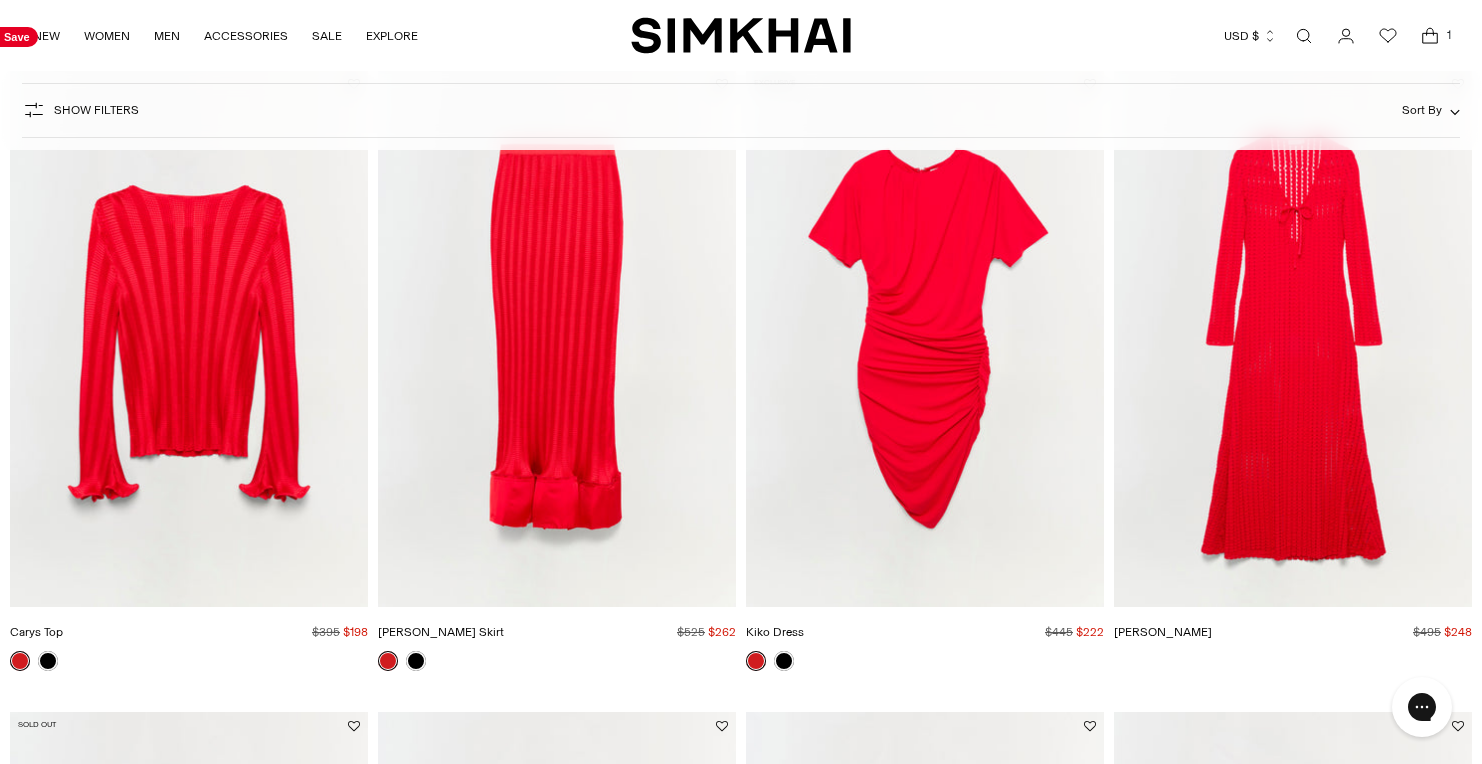 click at bounding box center (0, 0) 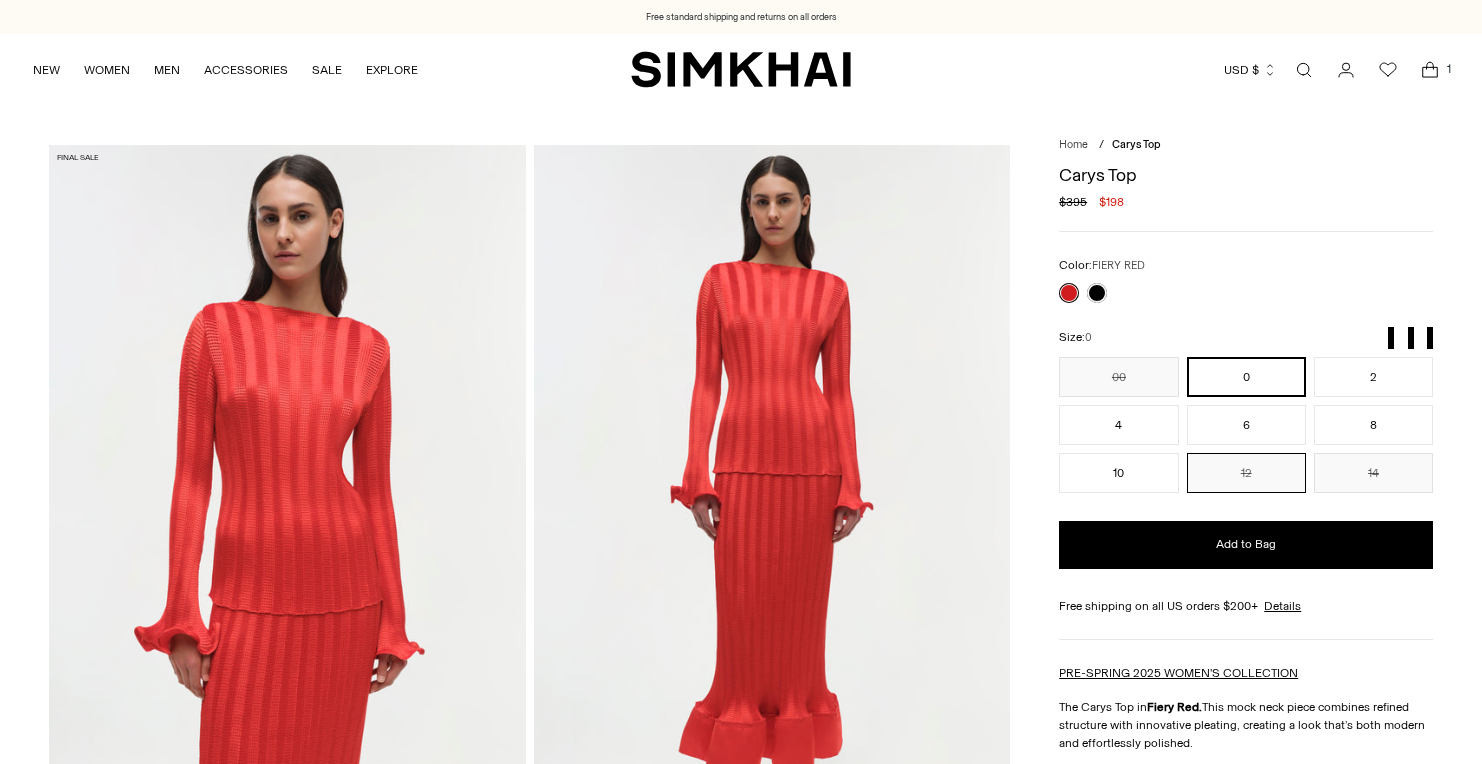 scroll, scrollTop: 0, scrollLeft: 0, axis: both 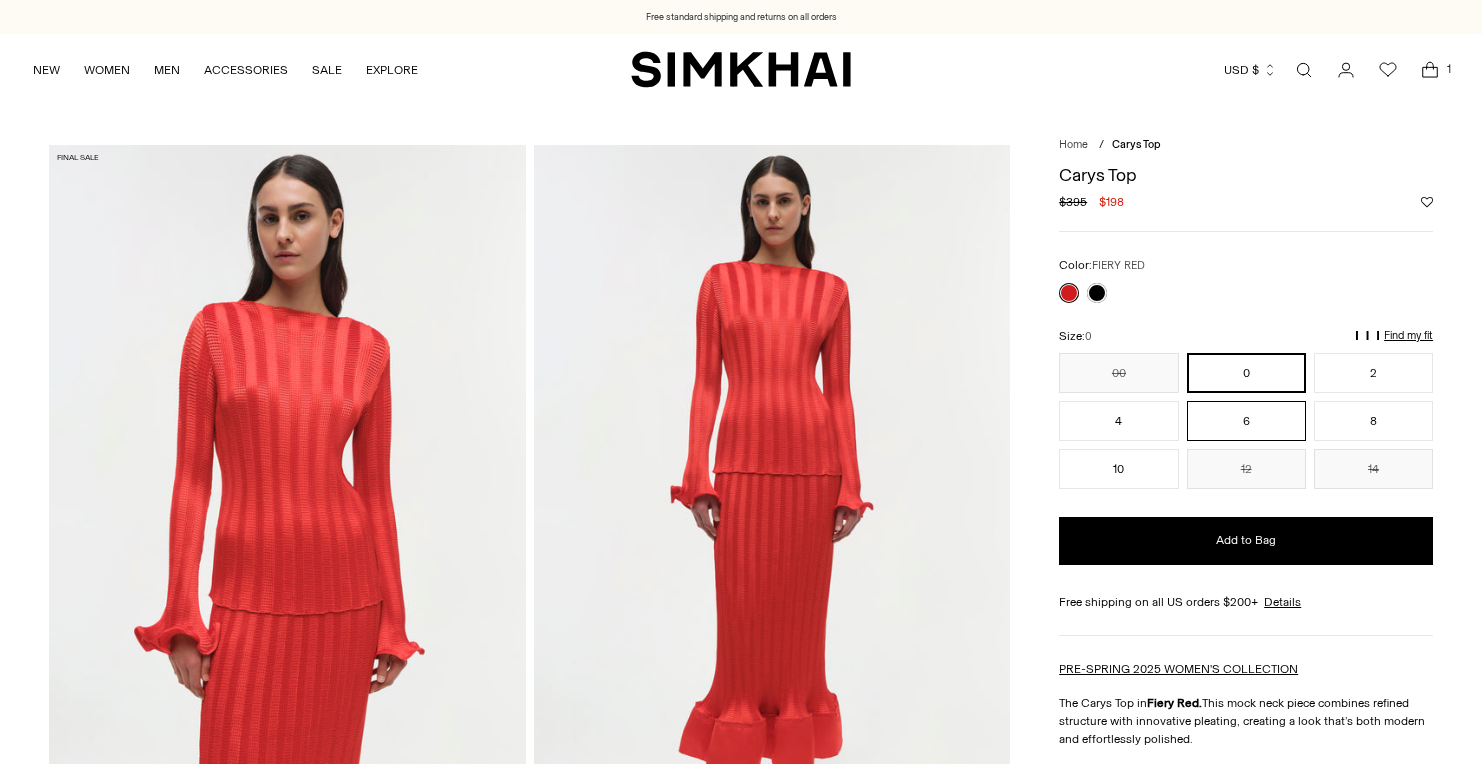 click on "6" at bounding box center [1246, 421] 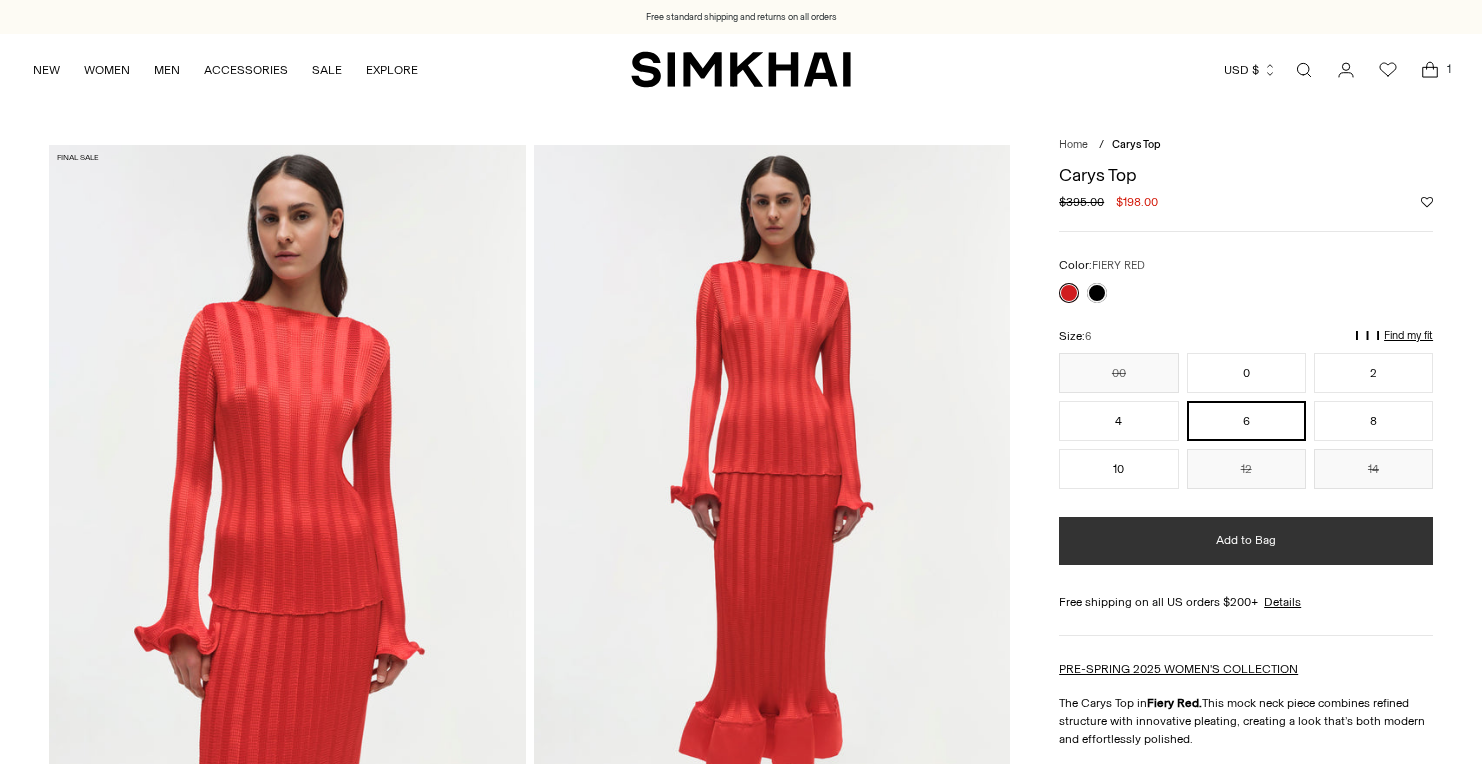 click on "Add to Bag" at bounding box center (1246, 541) 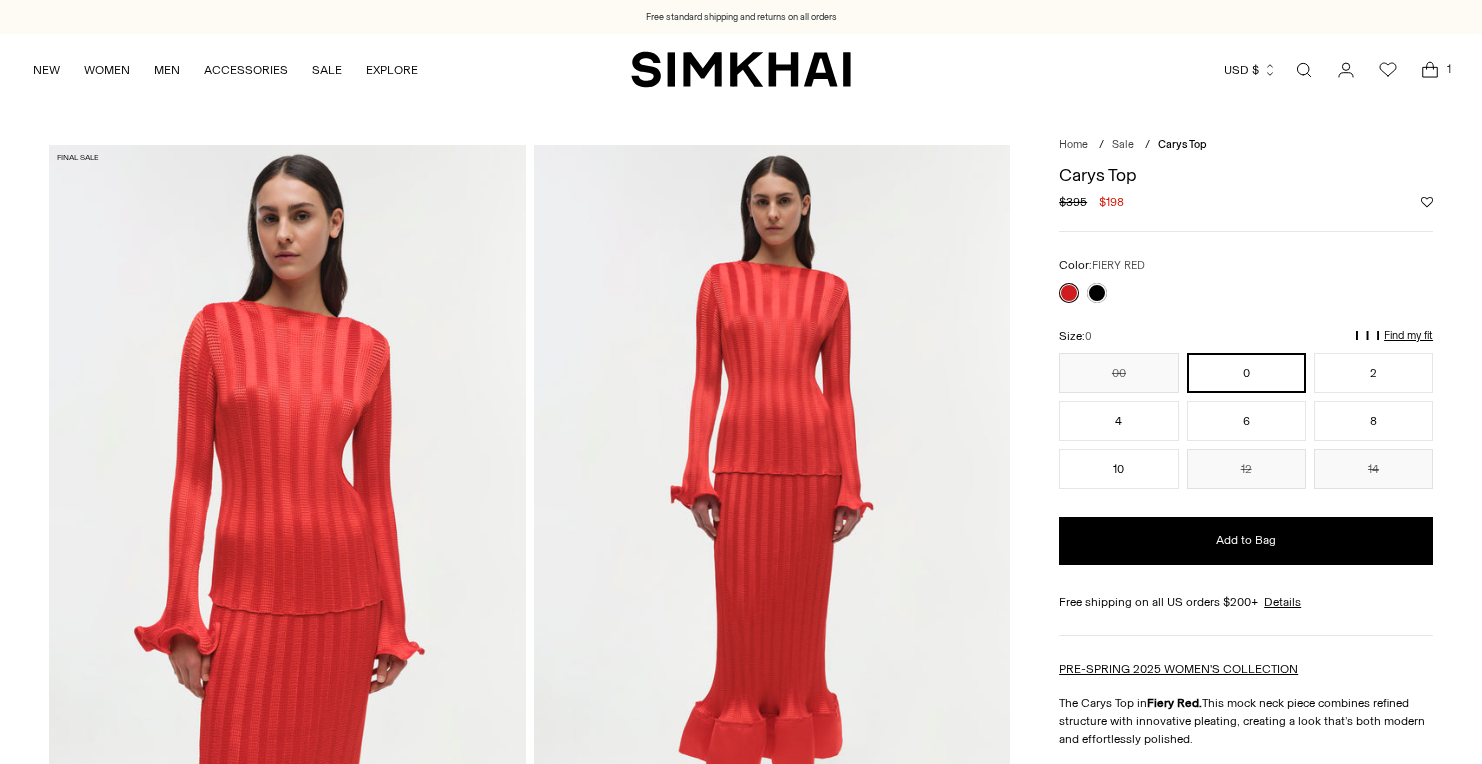 scroll, scrollTop: 0, scrollLeft: 0, axis: both 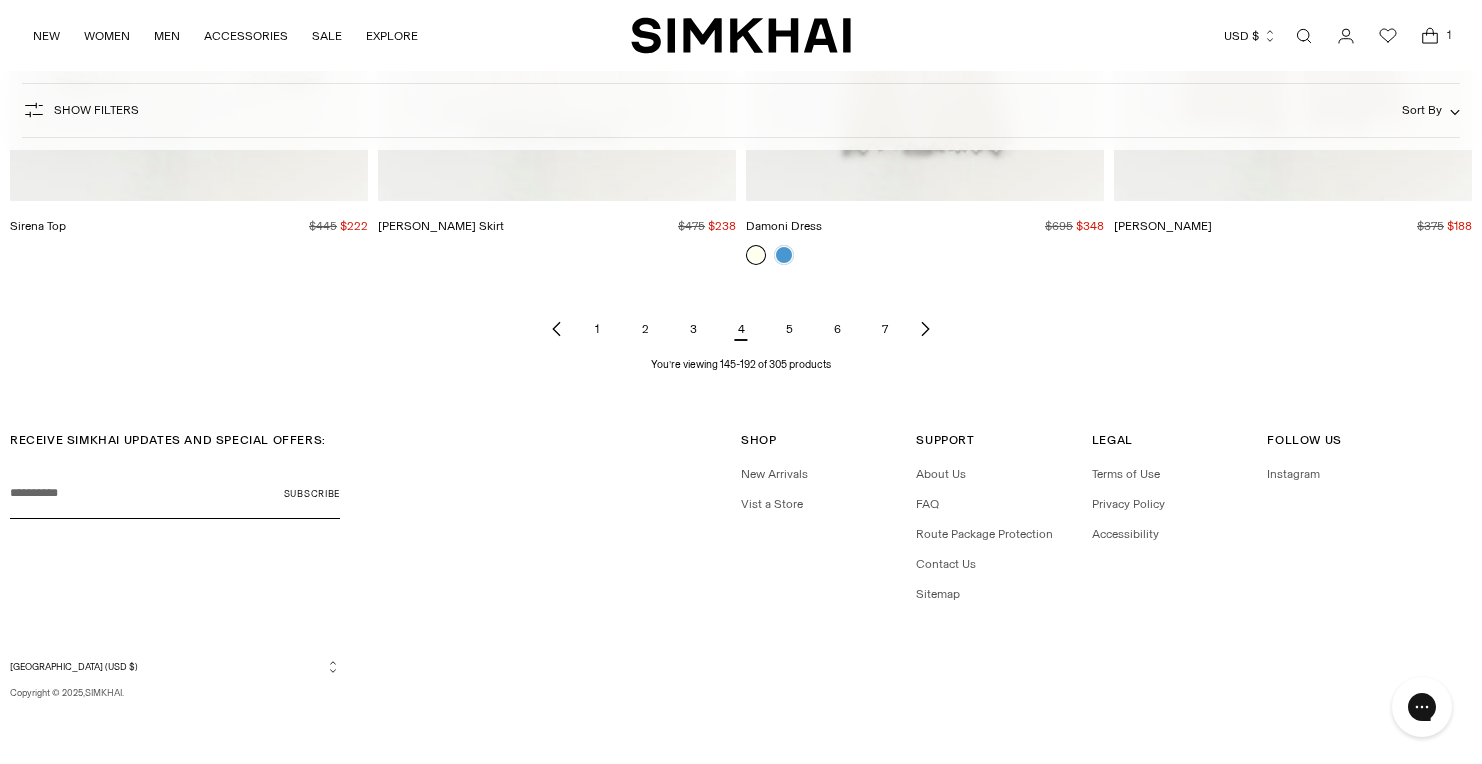 click on "5" at bounding box center (789, 329) 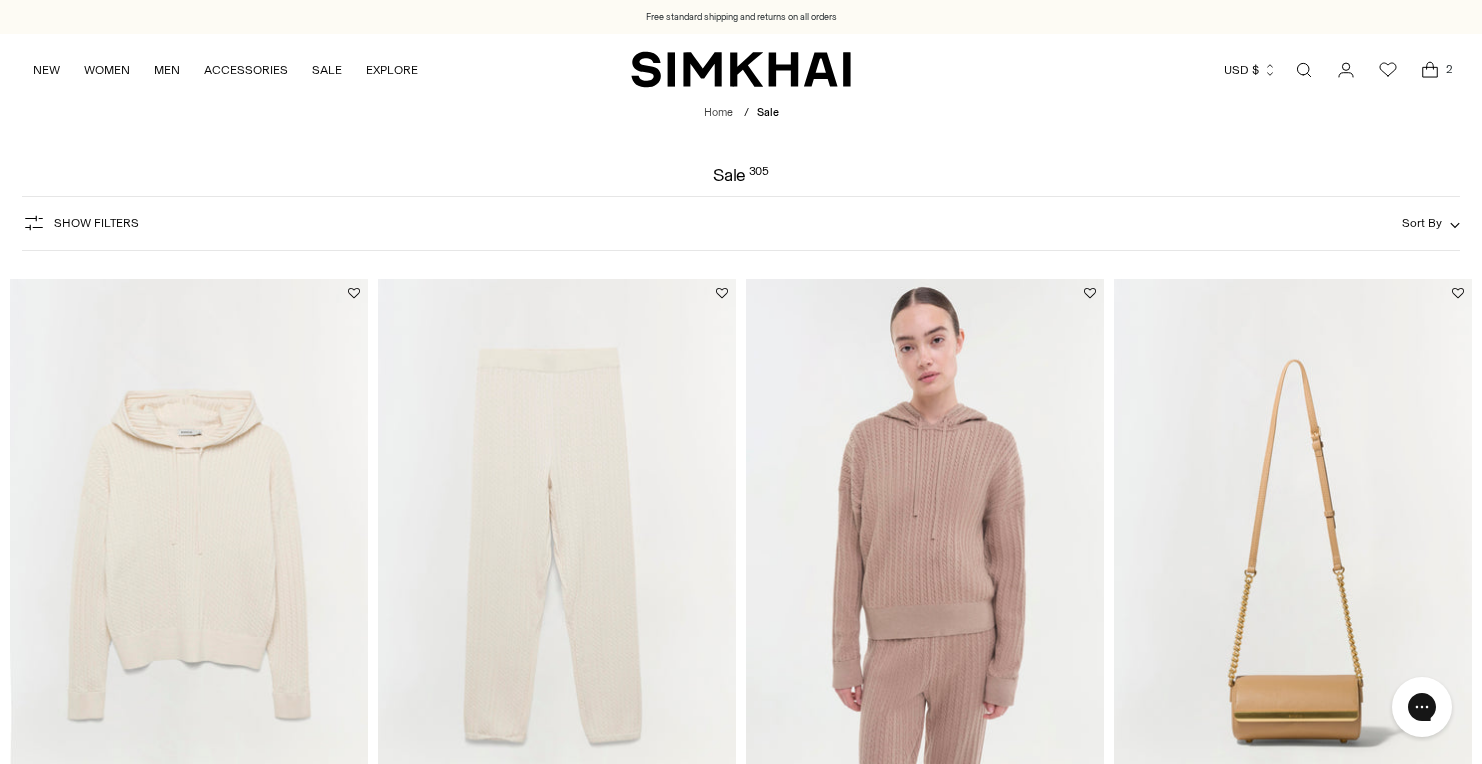 scroll, scrollTop: 0, scrollLeft: 0, axis: both 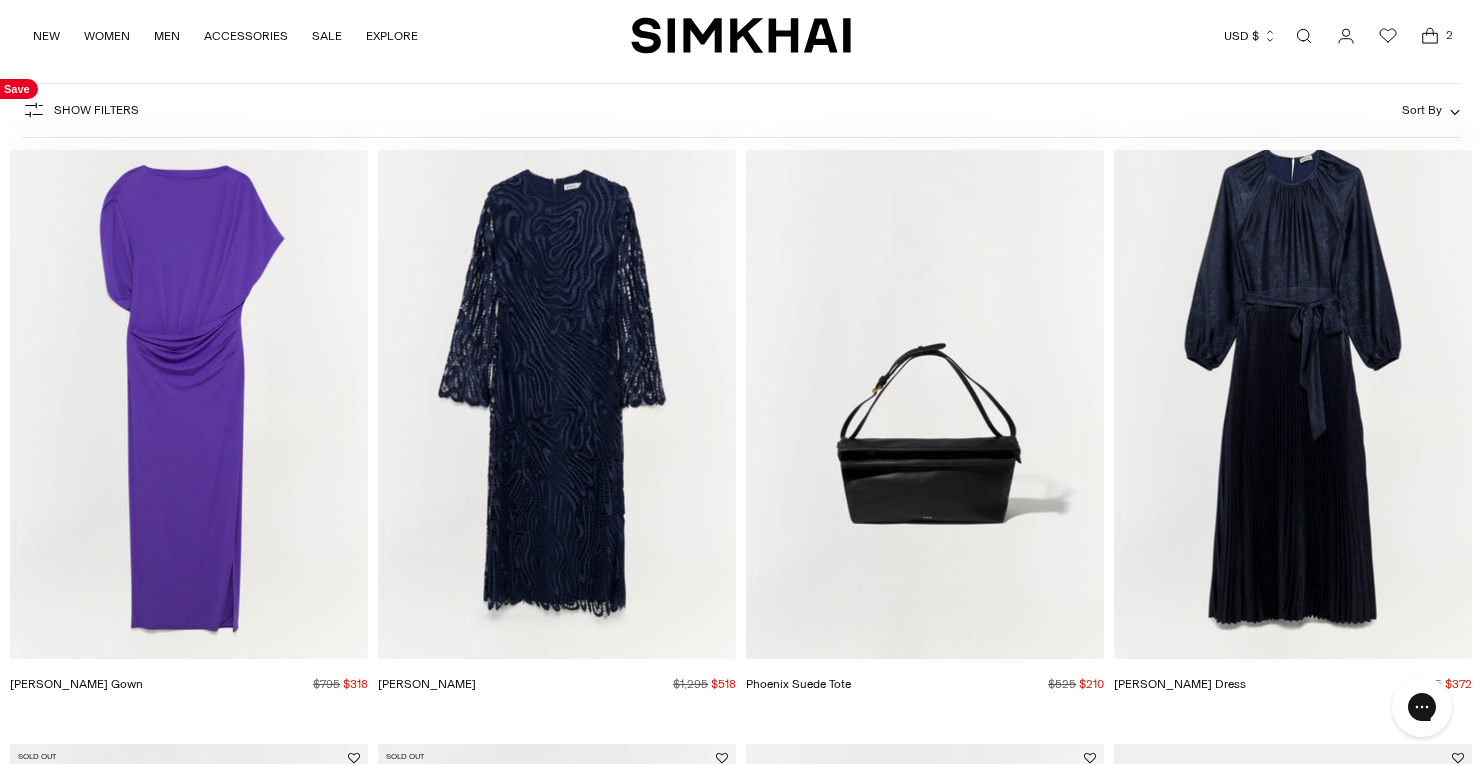click at bounding box center (0, 0) 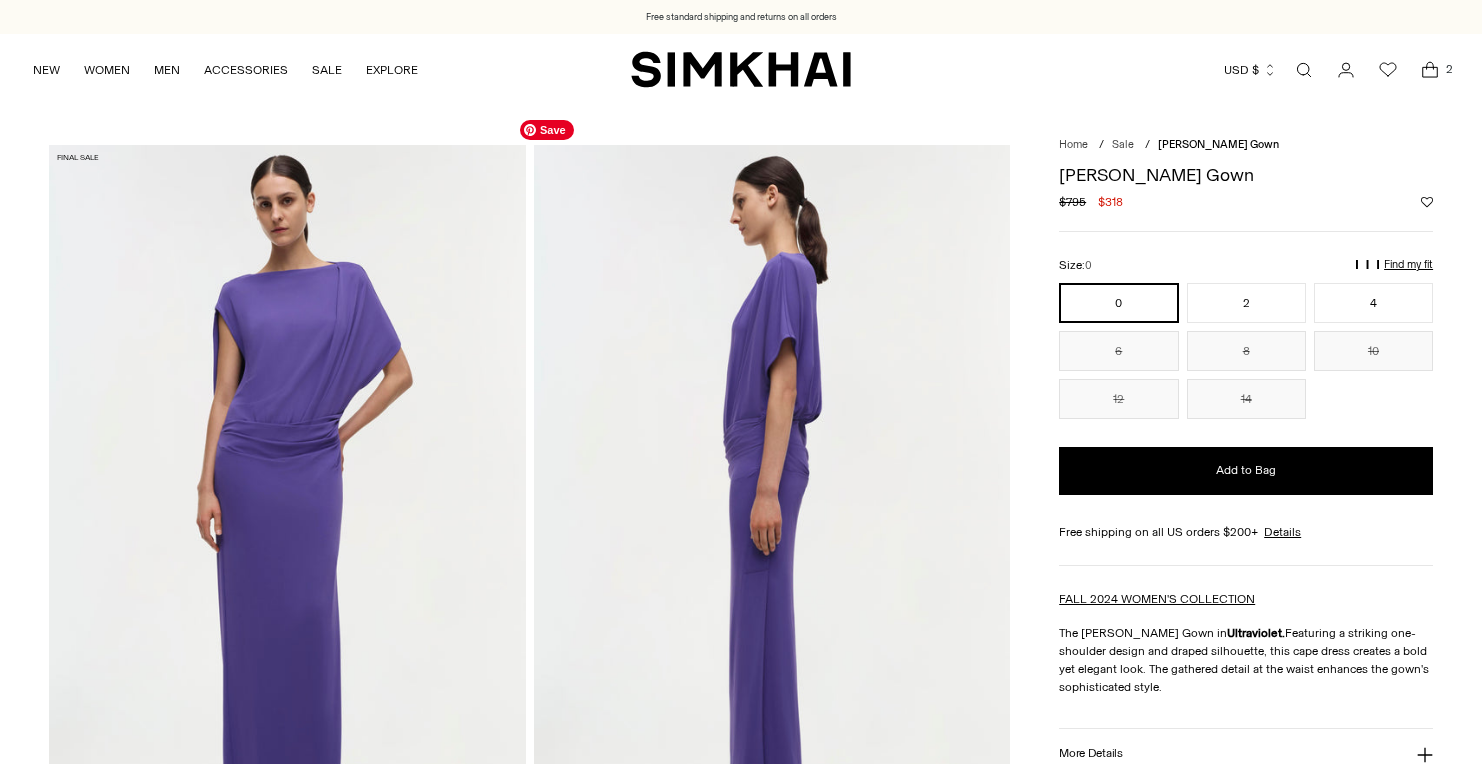 scroll, scrollTop: 399, scrollLeft: 0, axis: vertical 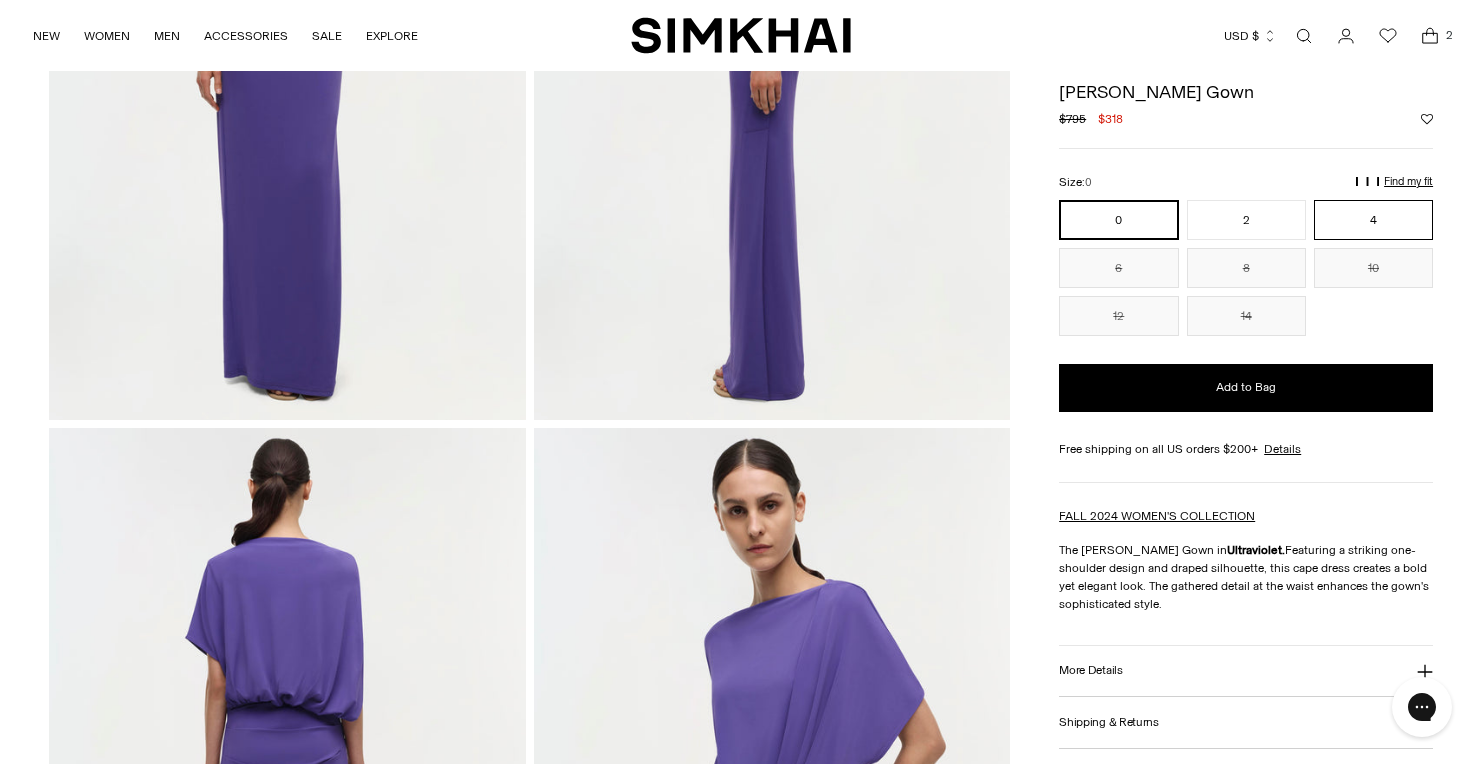 click on "4" at bounding box center [1373, 220] 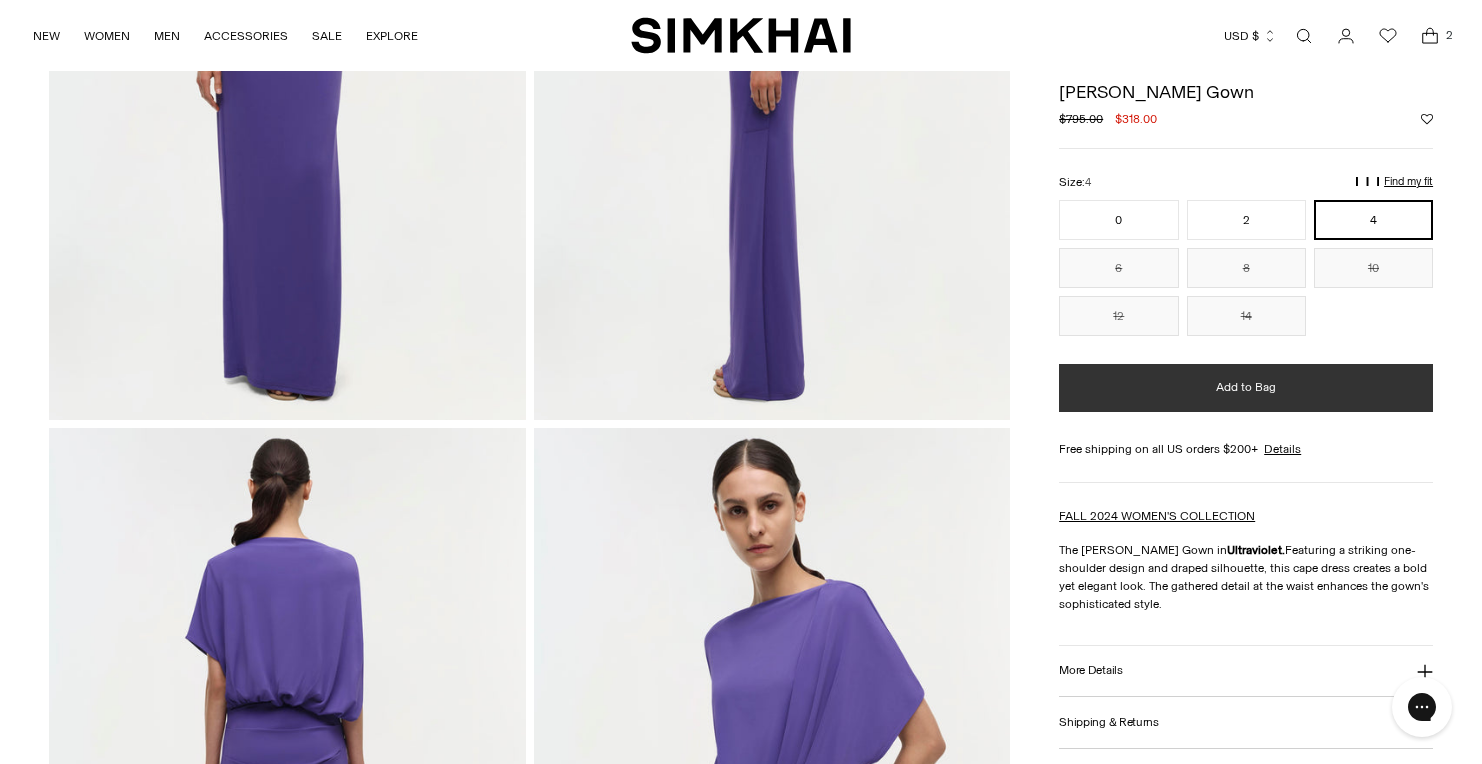click on "Add to Bag" at bounding box center [1246, 387] 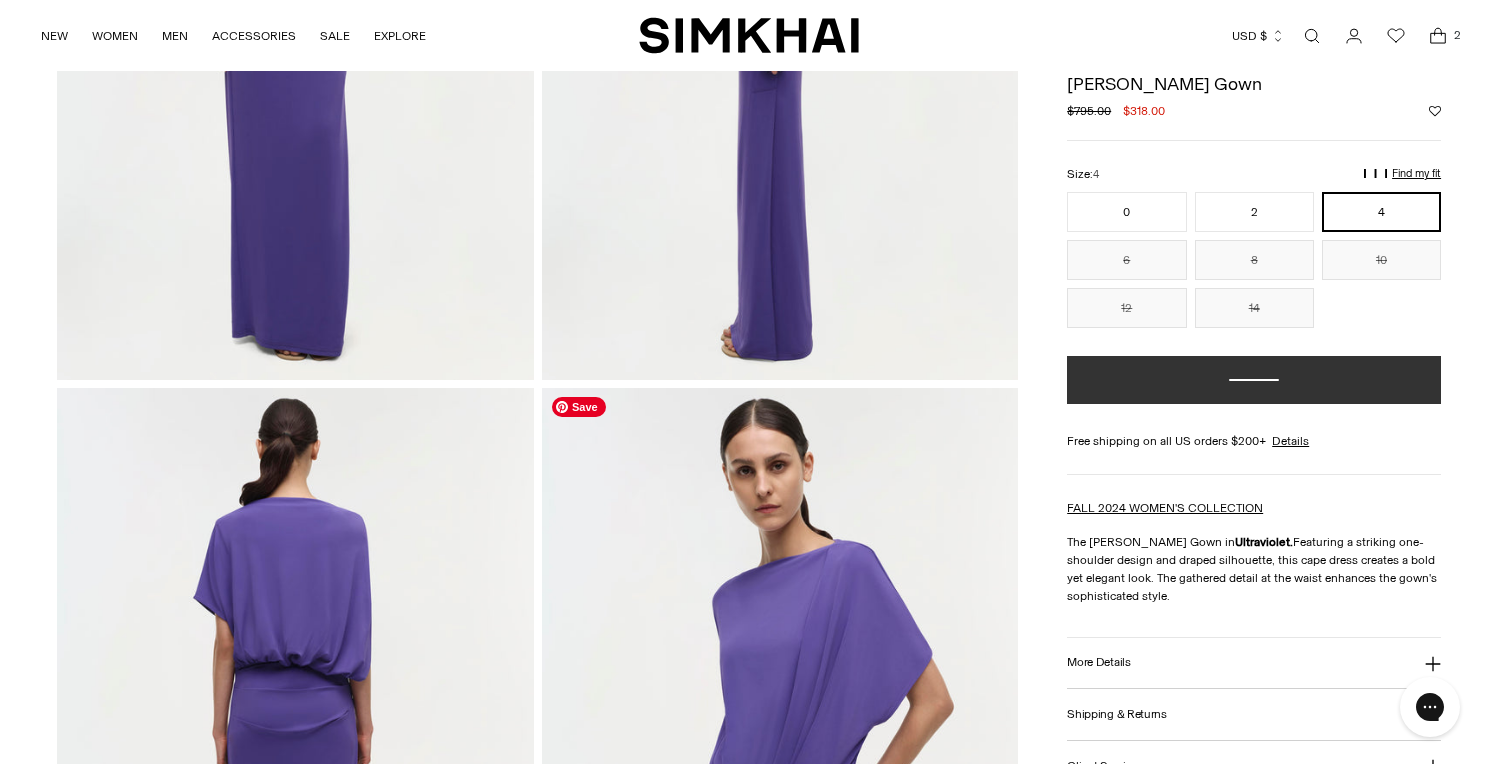 scroll, scrollTop: 482, scrollLeft: 0, axis: vertical 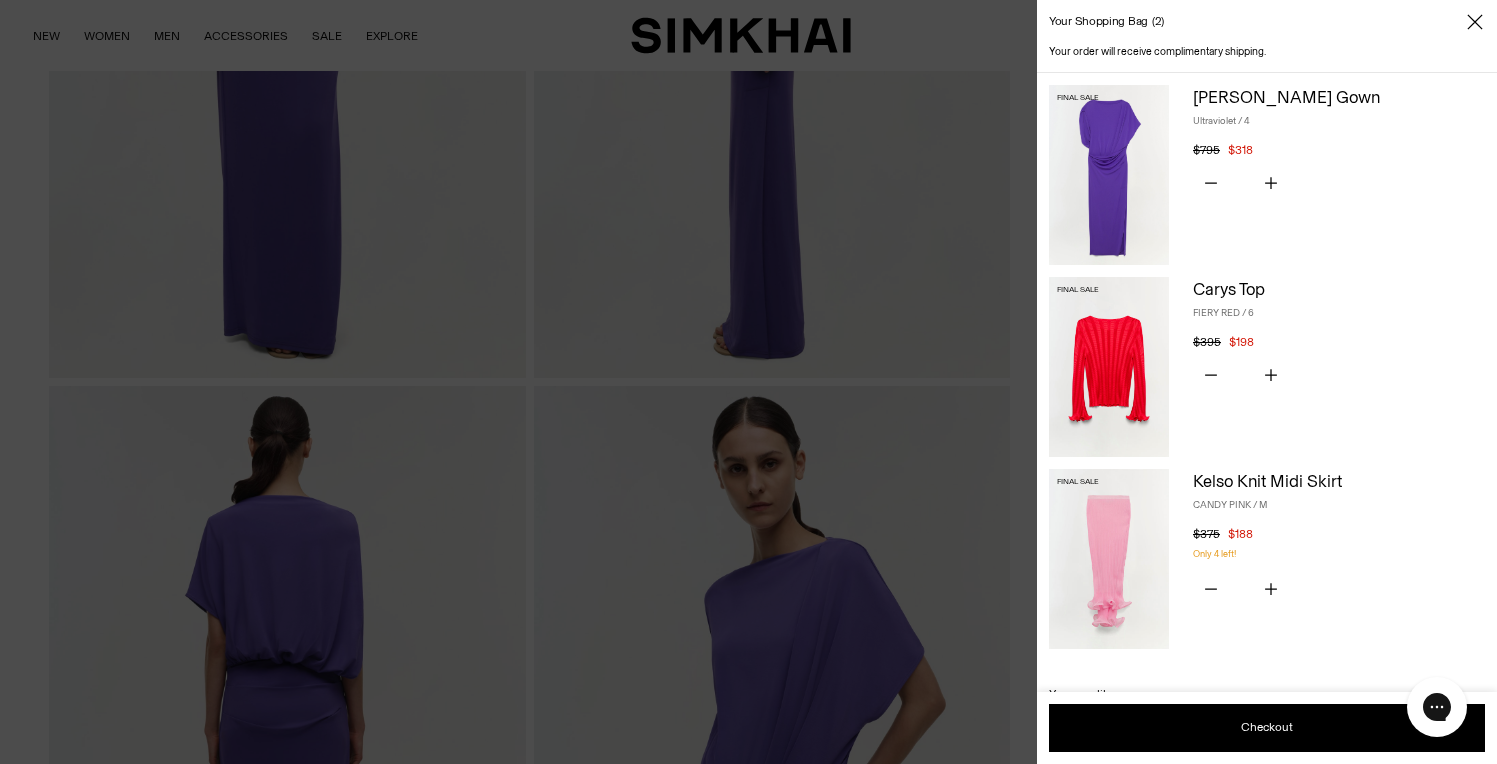 click 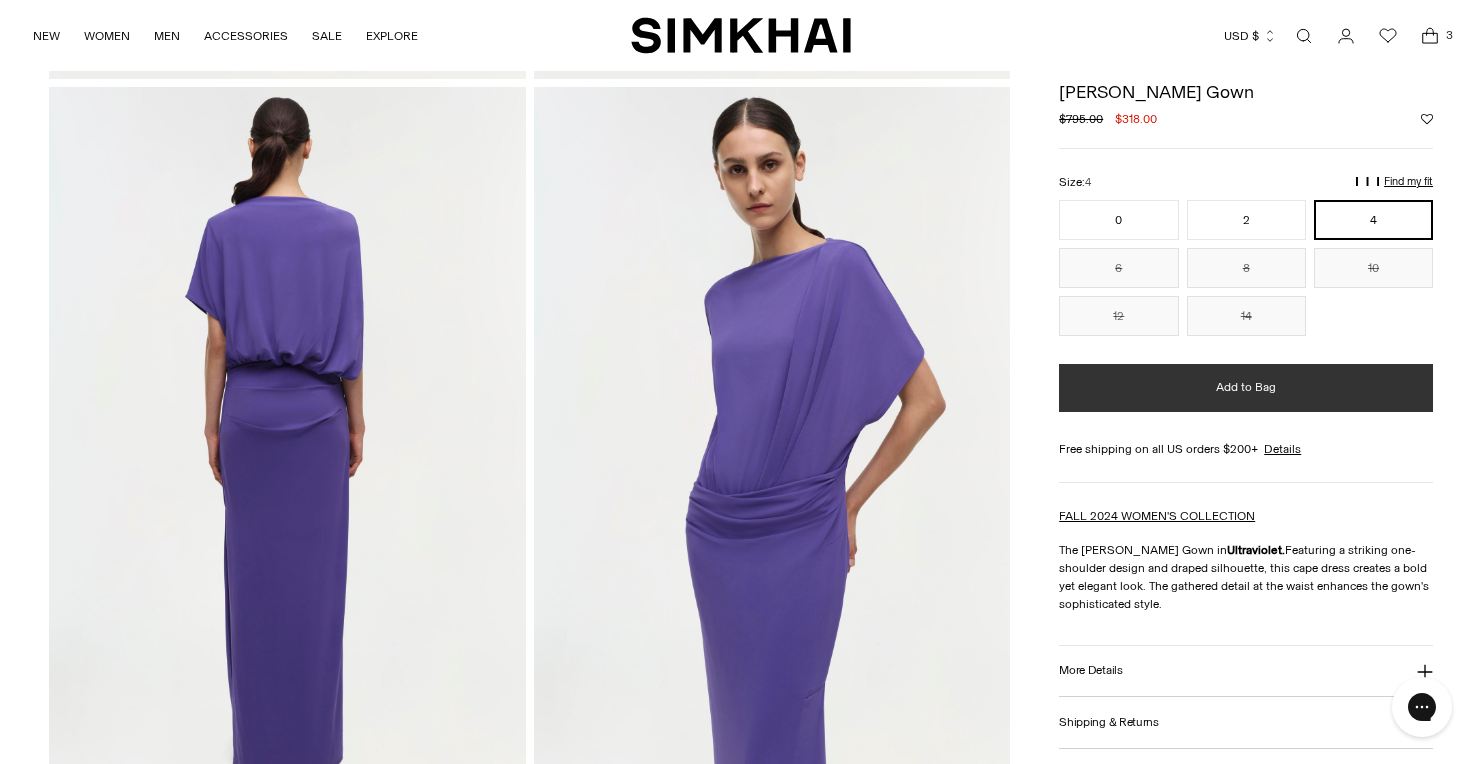 scroll, scrollTop: 781, scrollLeft: 0, axis: vertical 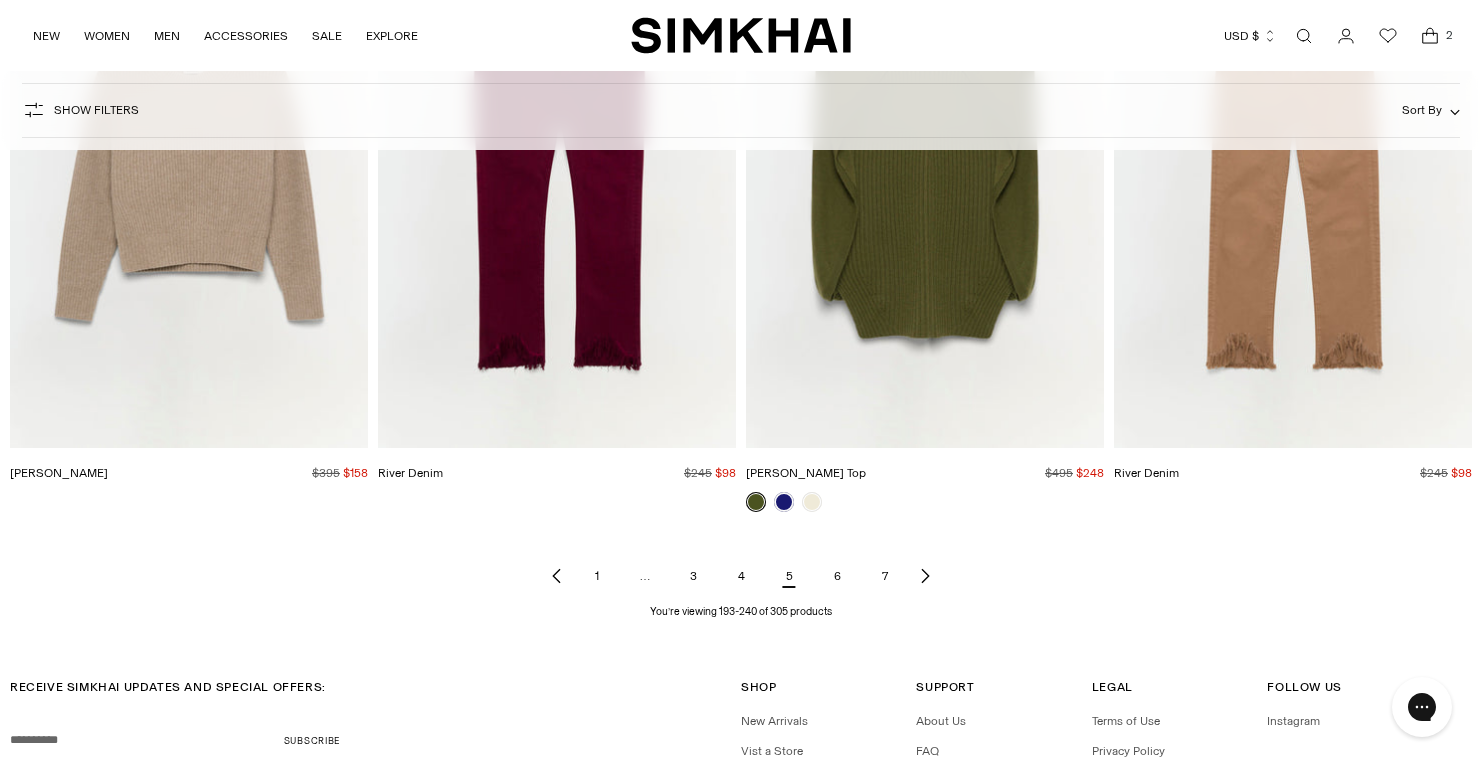 click on "6" at bounding box center [837, 576] 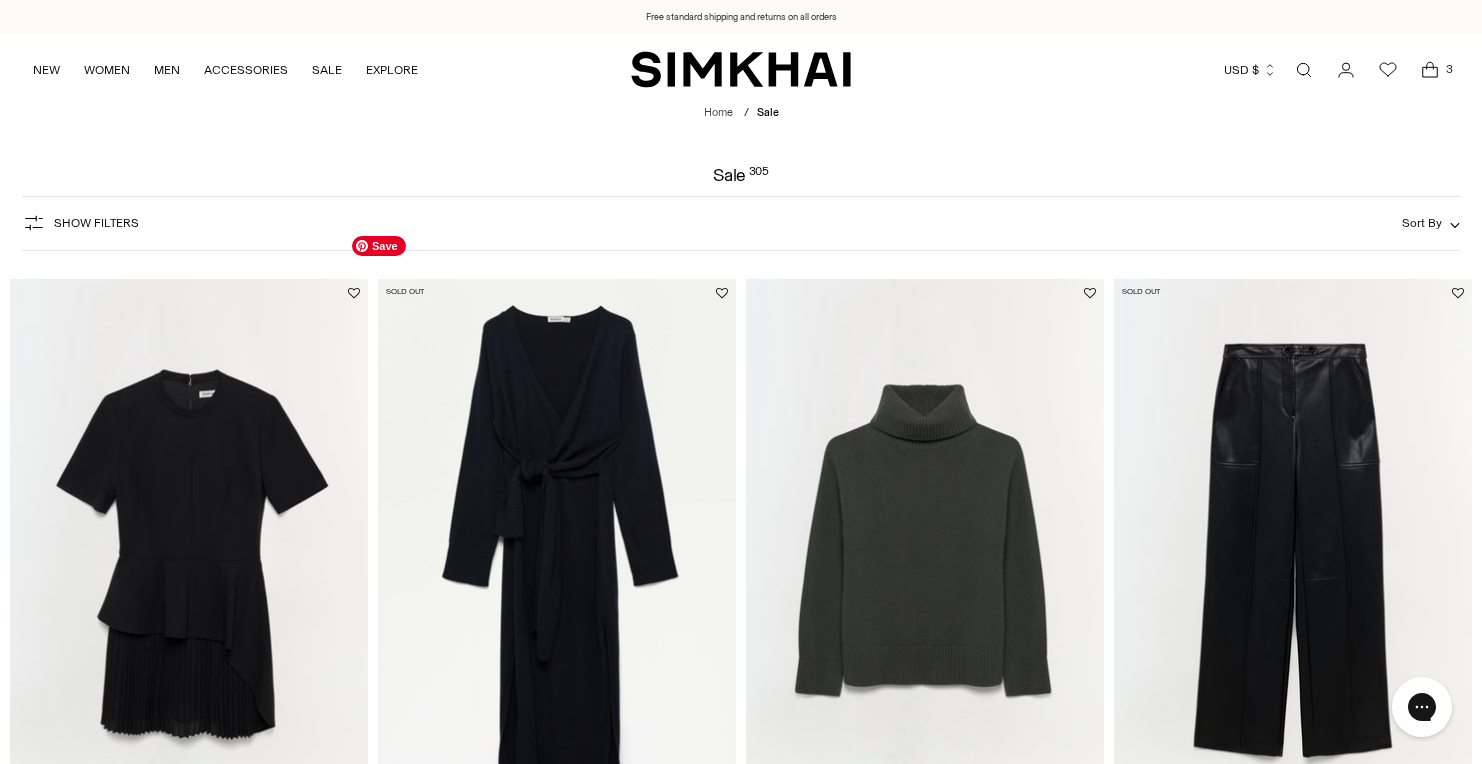 scroll, scrollTop: 0, scrollLeft: 0, axis: both 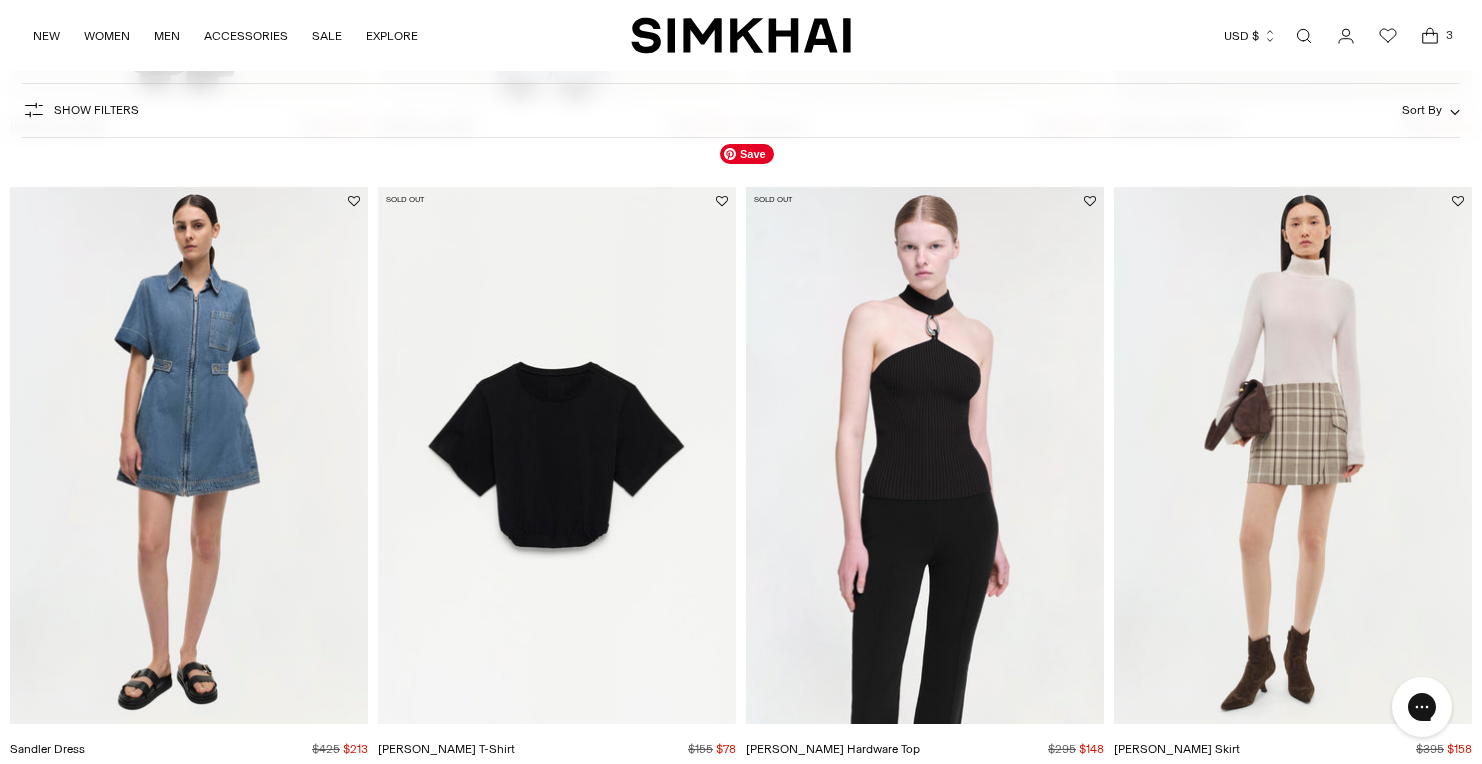 click at bounding box center [0, 0] 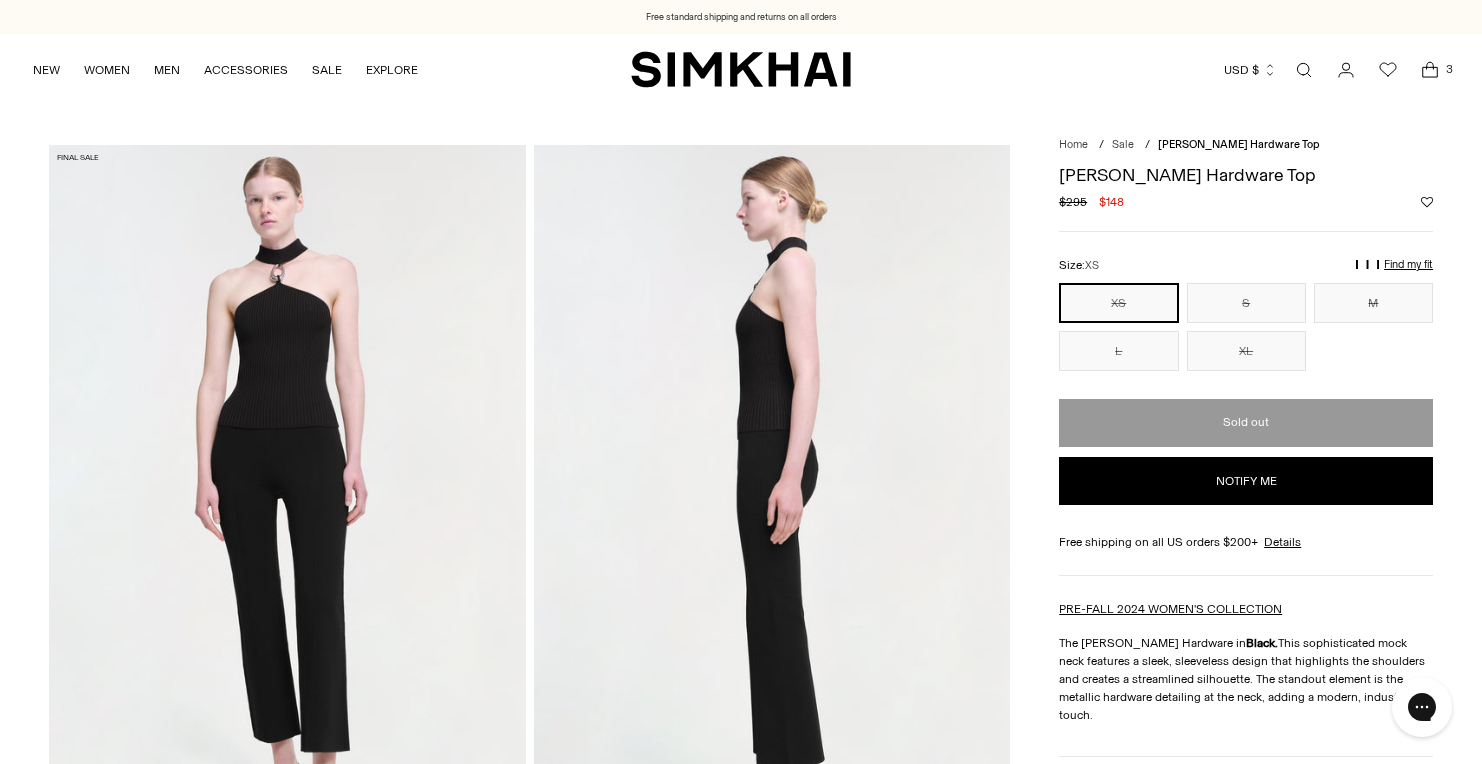 scroll, scrollTop: 0, scrollLeft: 0, axis: both 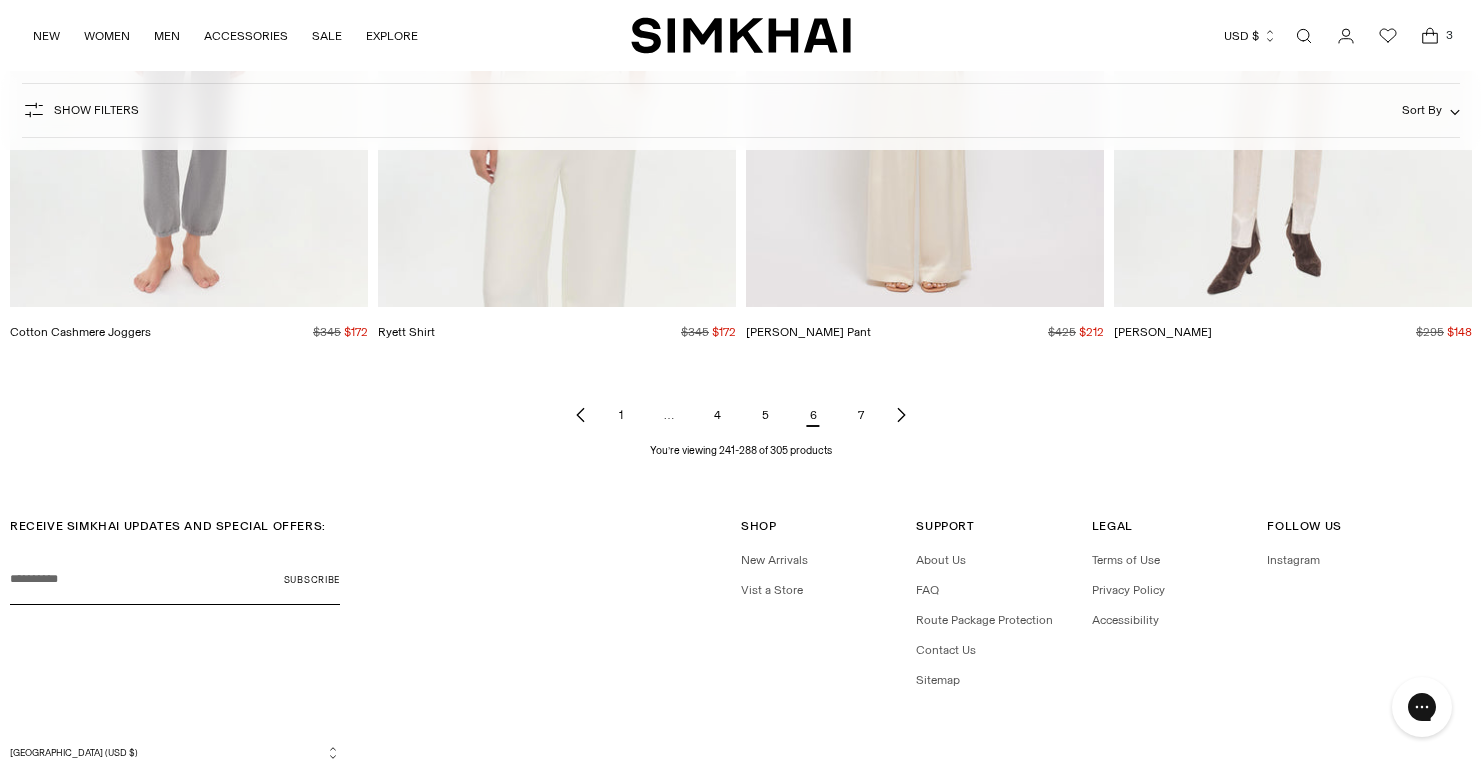 click on "7" at bounding box center [861, 415] 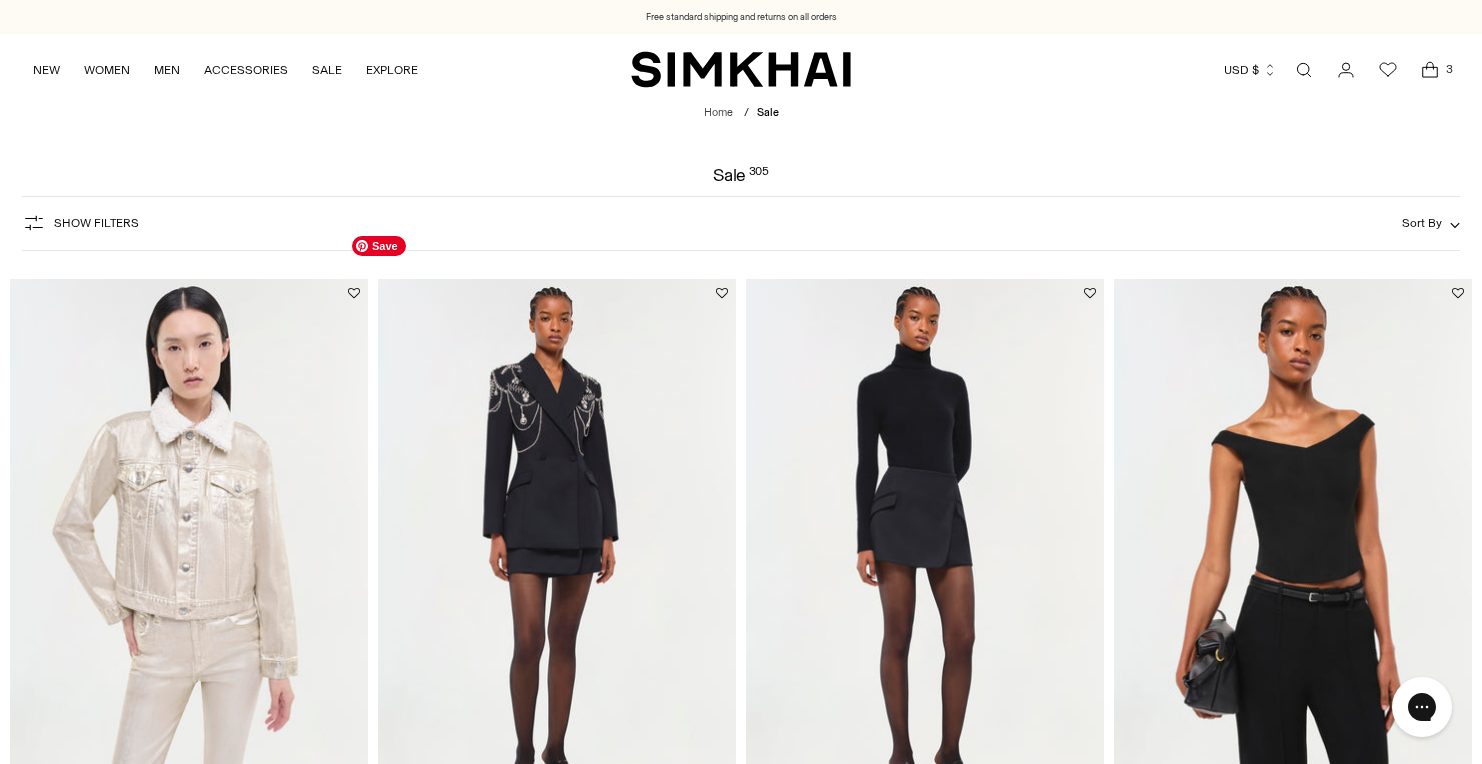 scroll, scrollTop: 0, scrollLeft: 0, axis: both 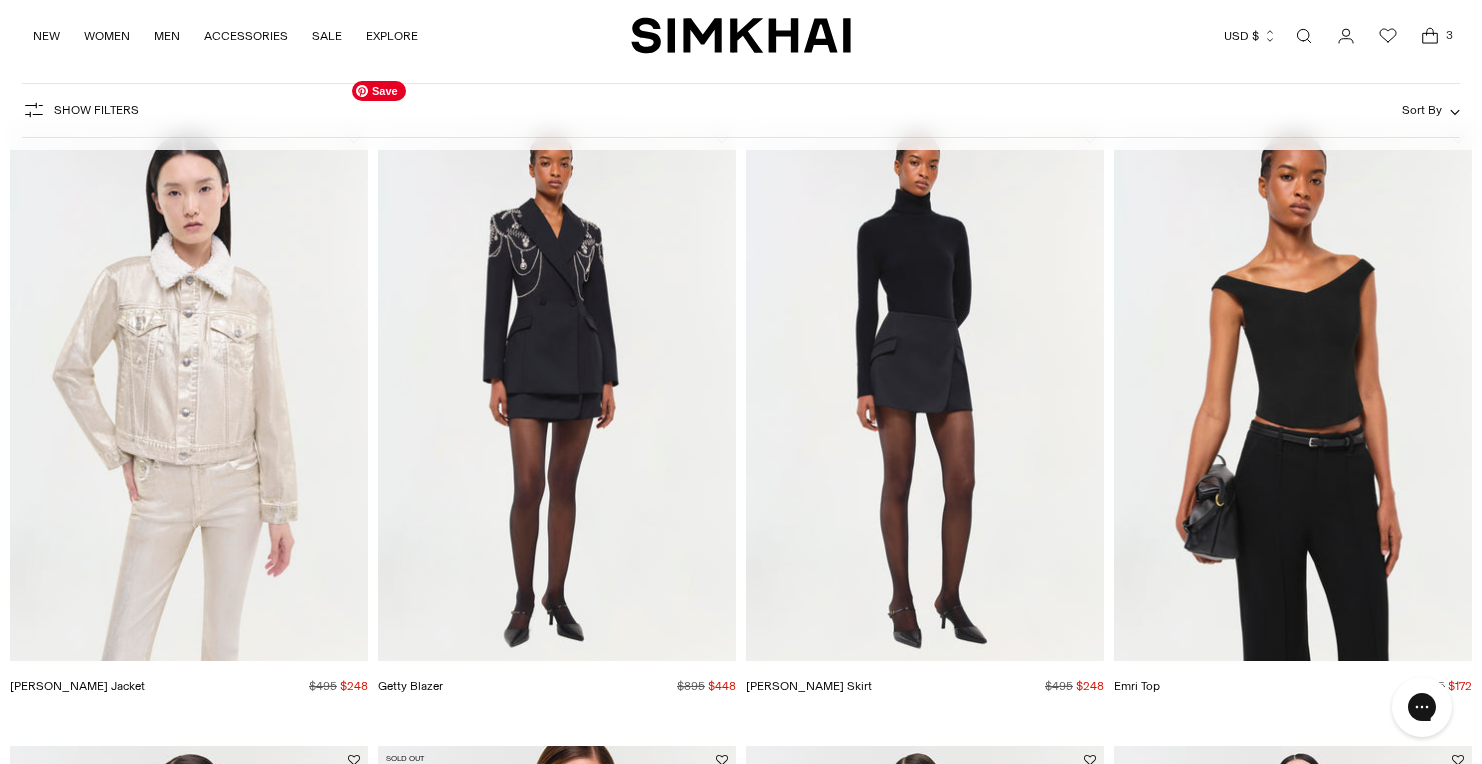 click at bounding box center (0, 0) 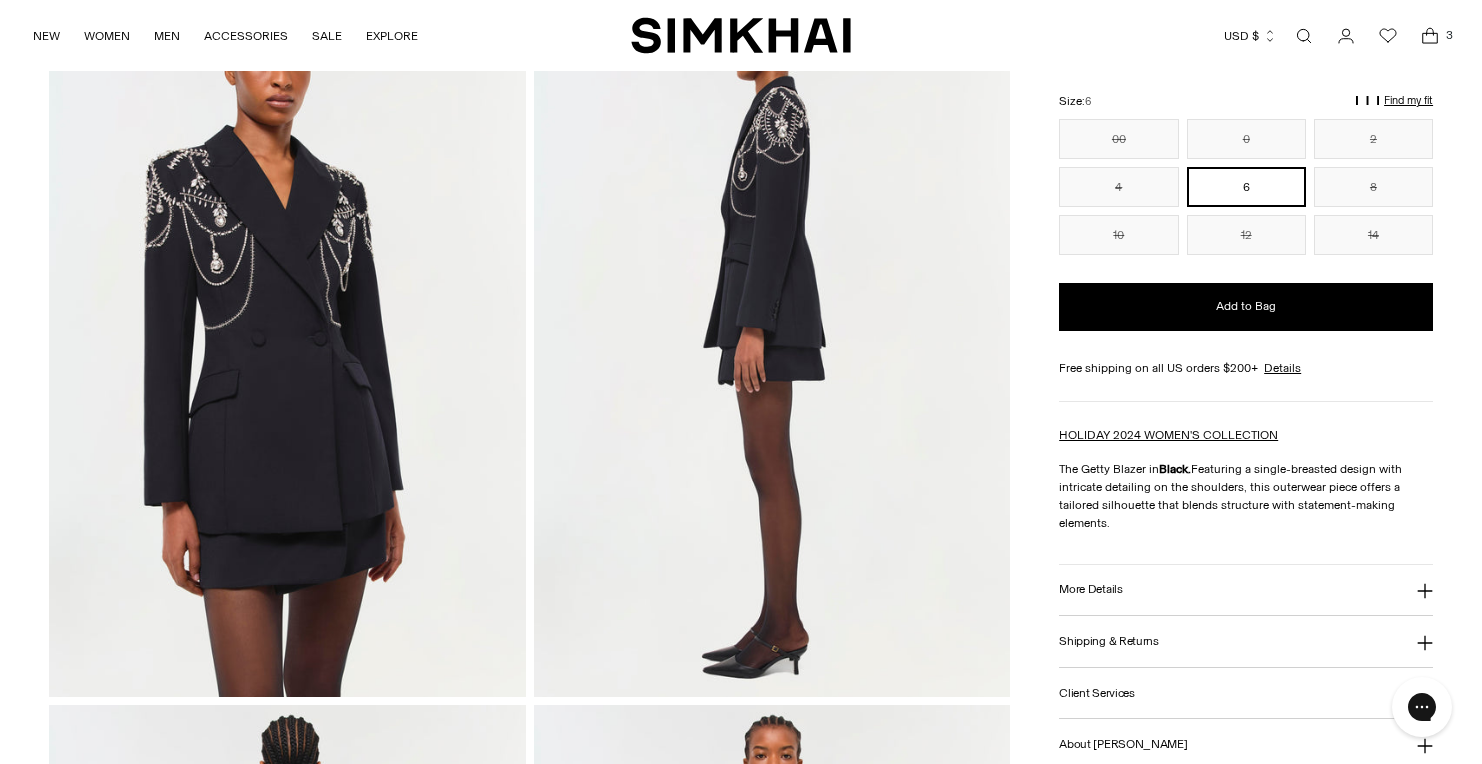 scroll, scrollTop: 0, scrollLeft: 0, axis: both 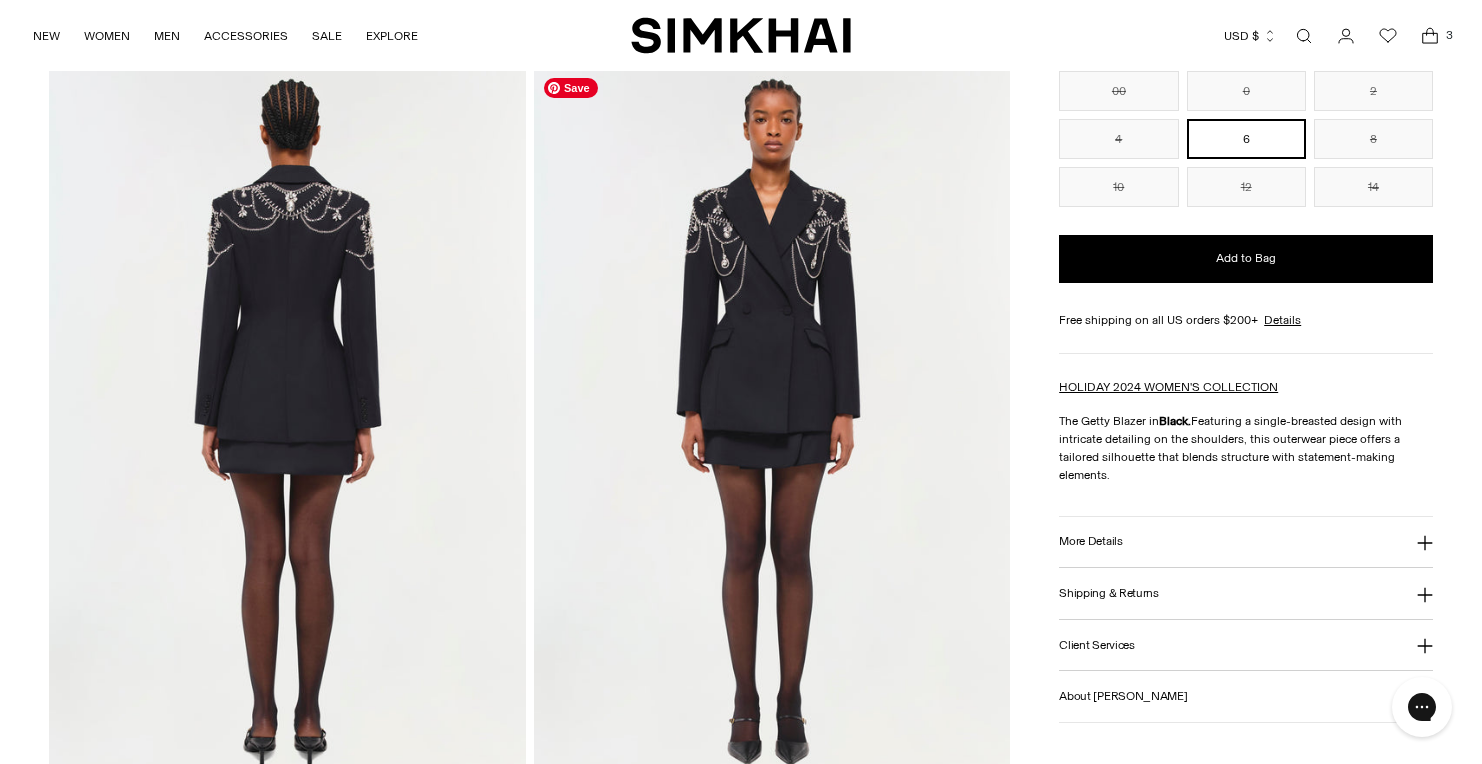 click at bounding box center [772, 426] 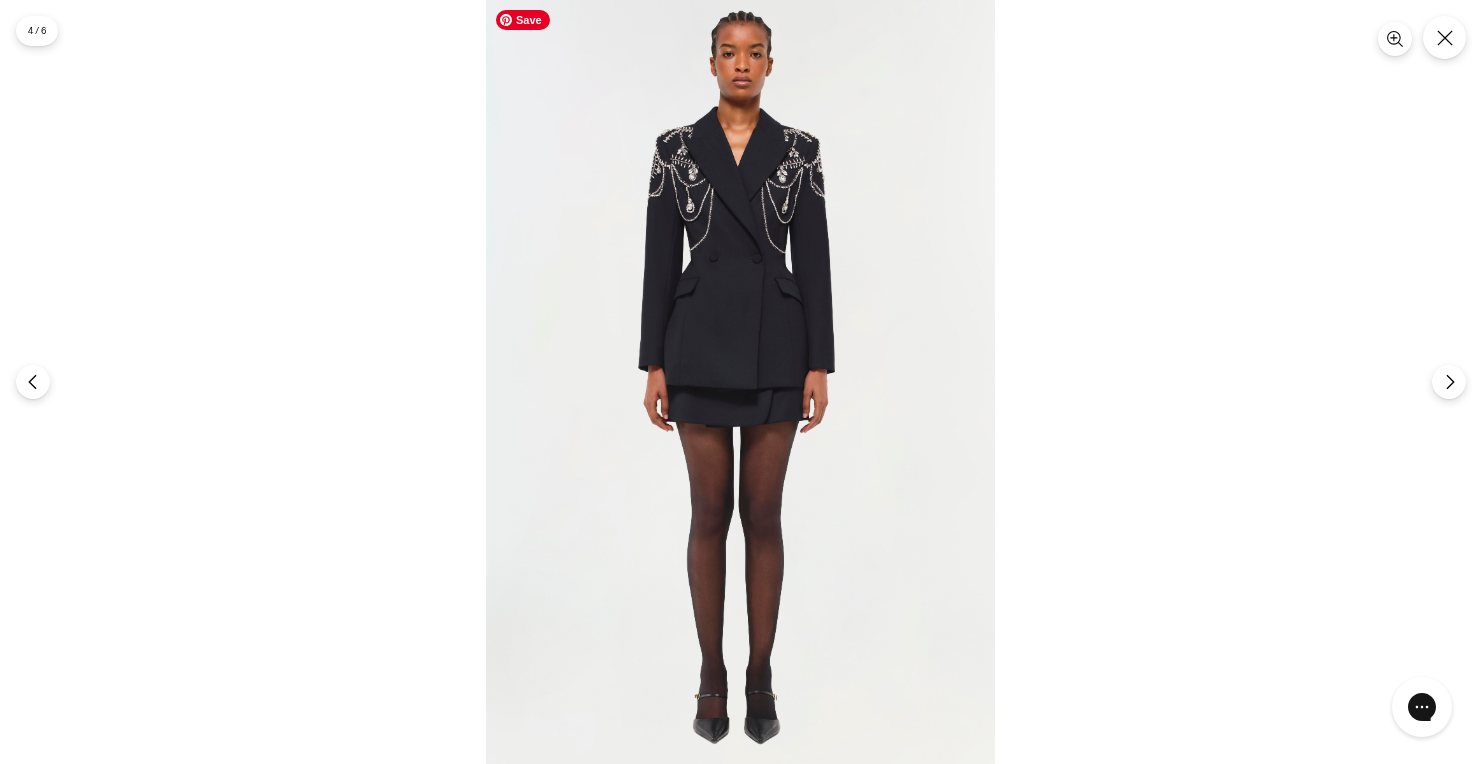 click at bounding box center [740, 382] 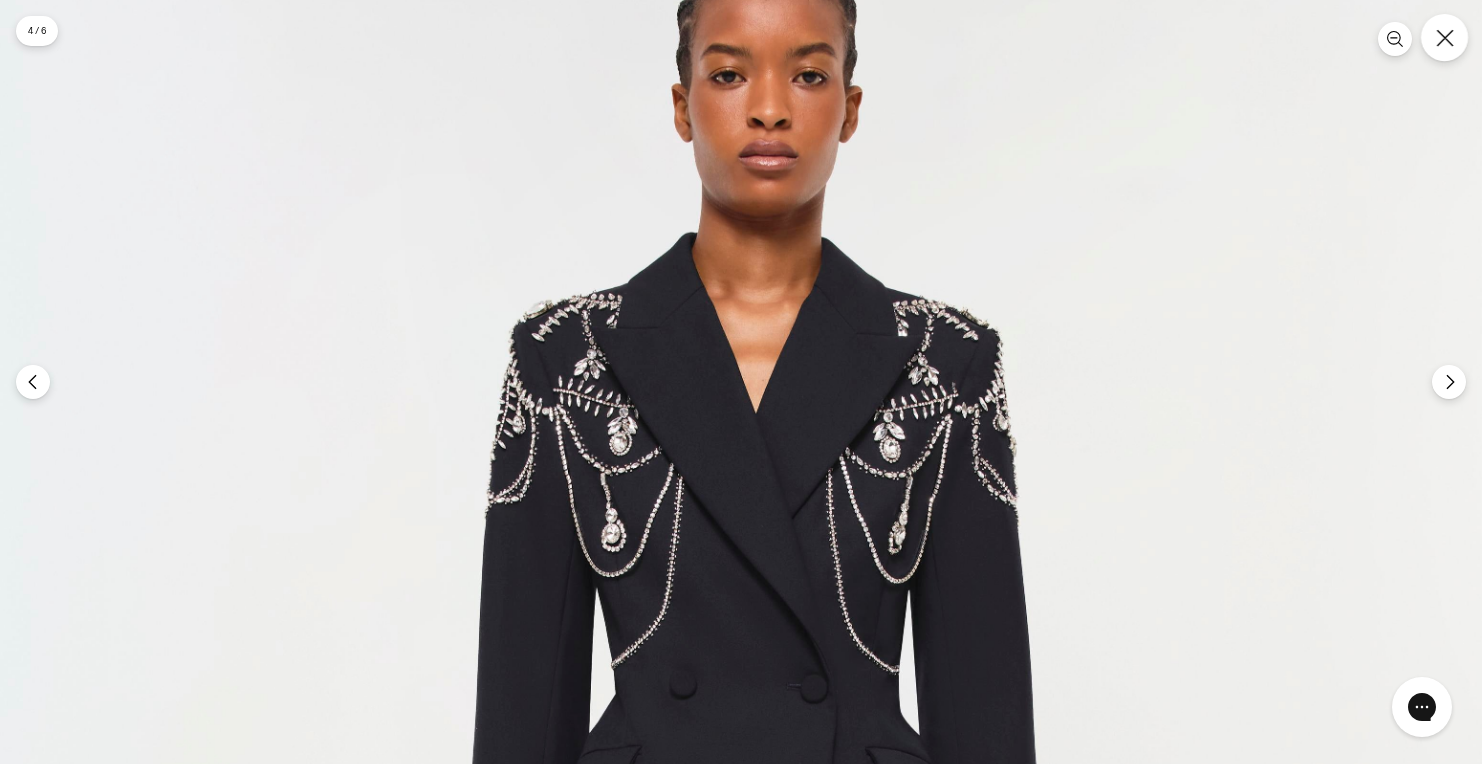 click at bounding box center (1444, 37) 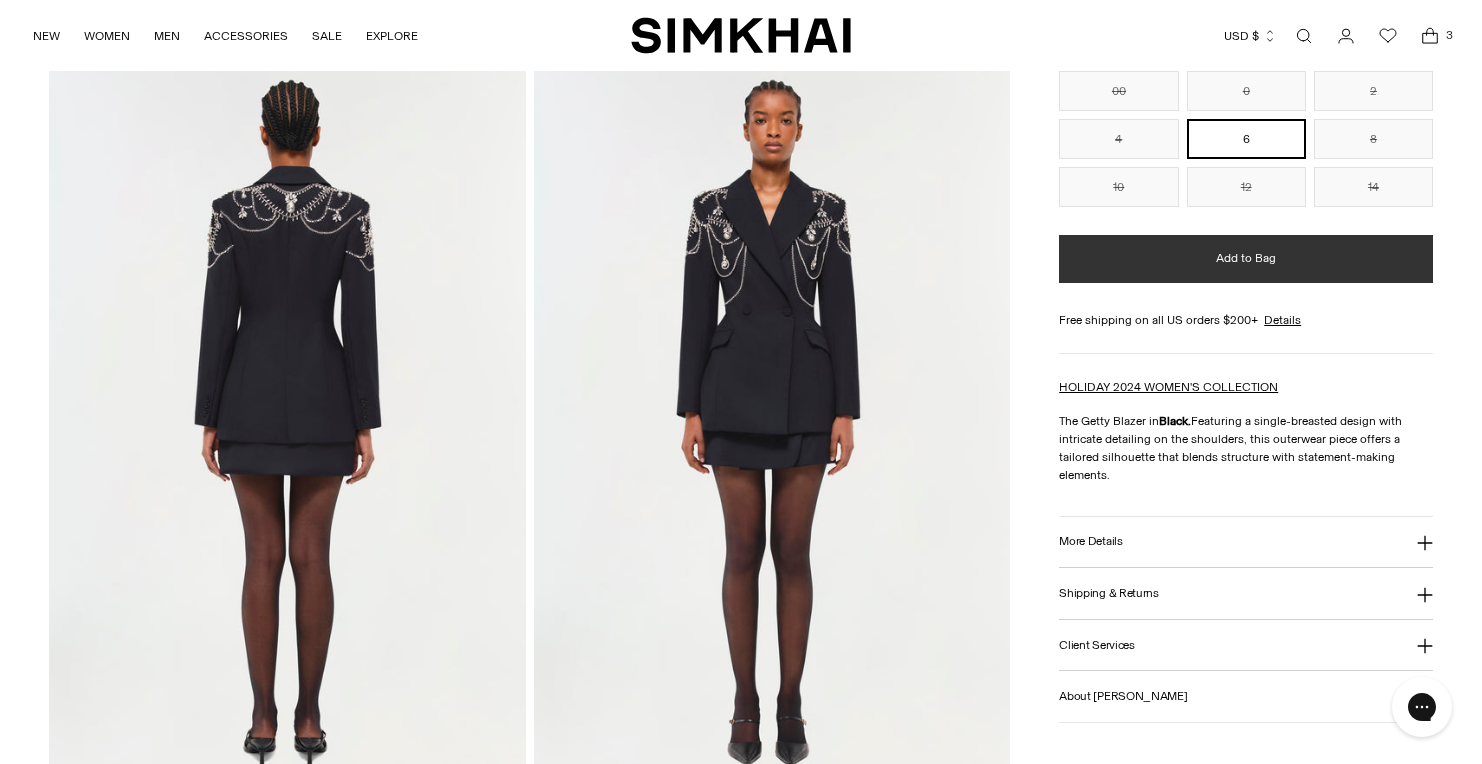 scroll, scrollTop: 0, scrollLeft: 0, axis: both 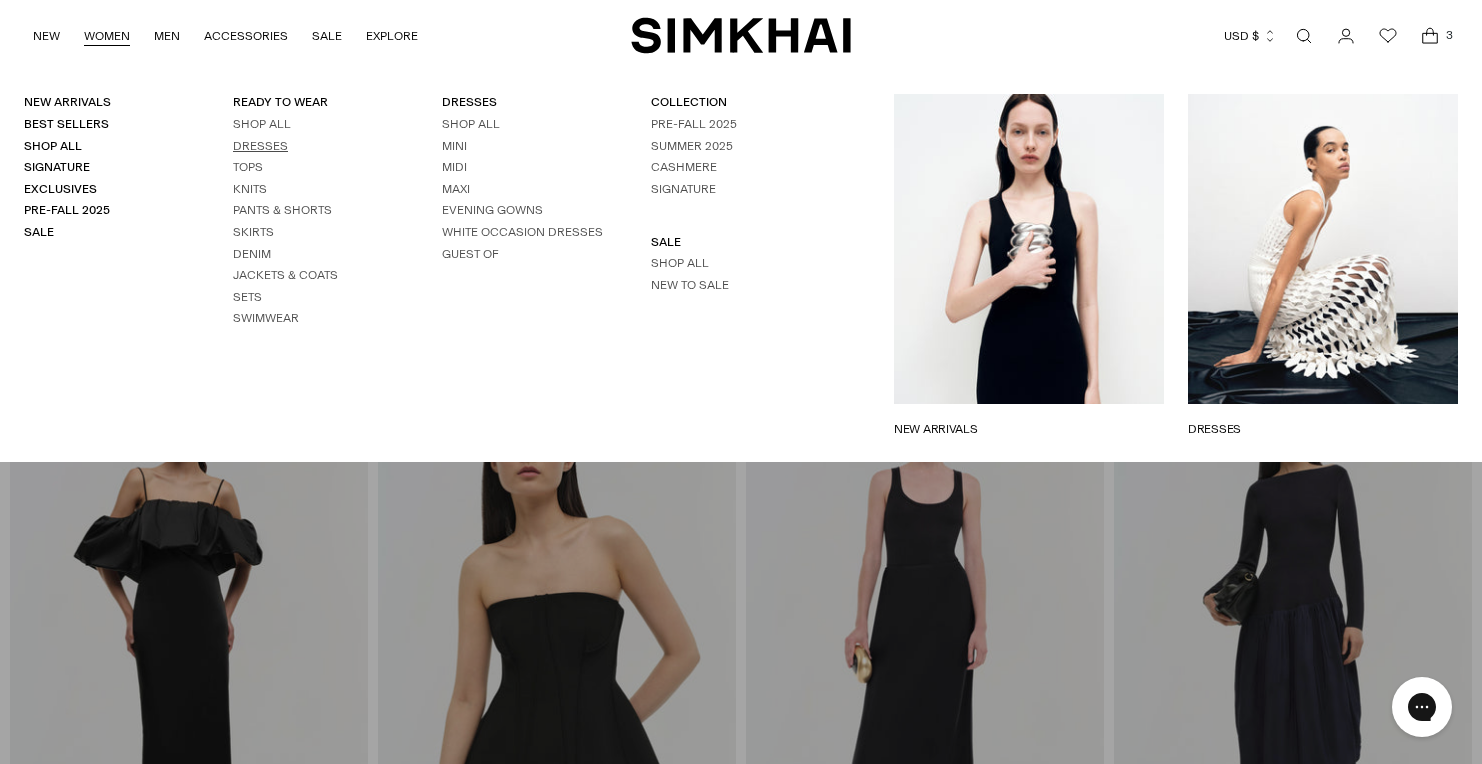 click on "Dresses" at bounding box center [260, 146] 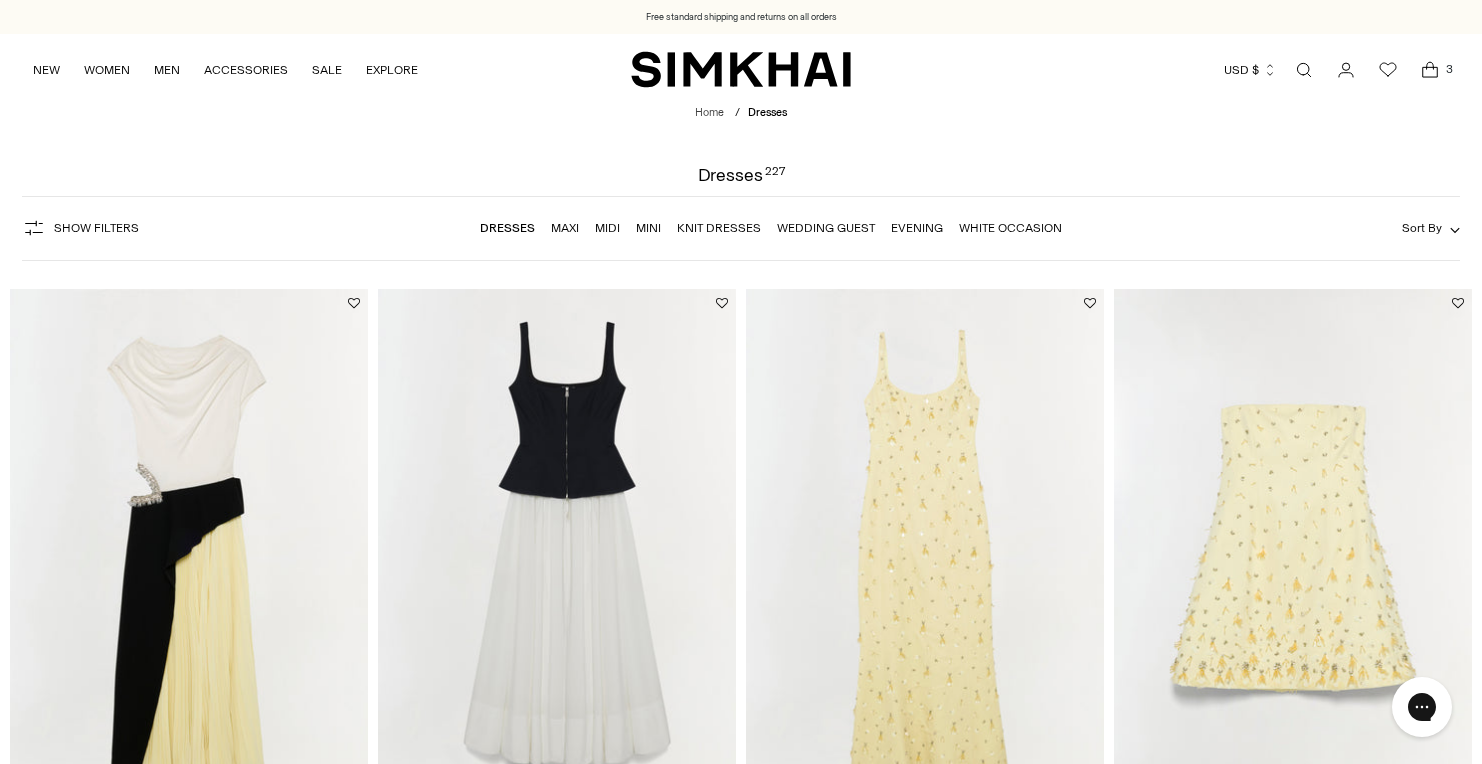 scroll, scrollTop: 0, scrollLeft: 0, axis: both 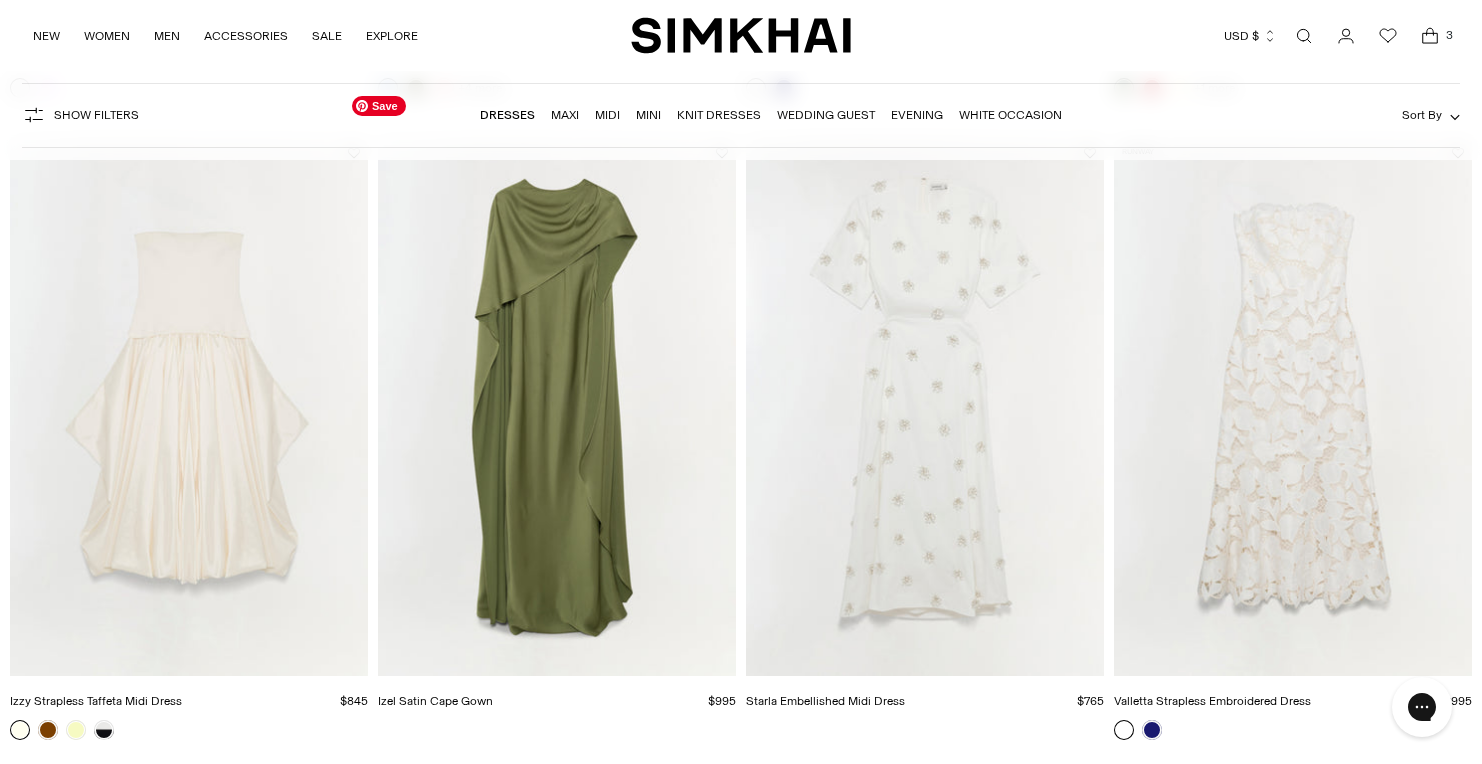 click at bounding box center [0, 0] 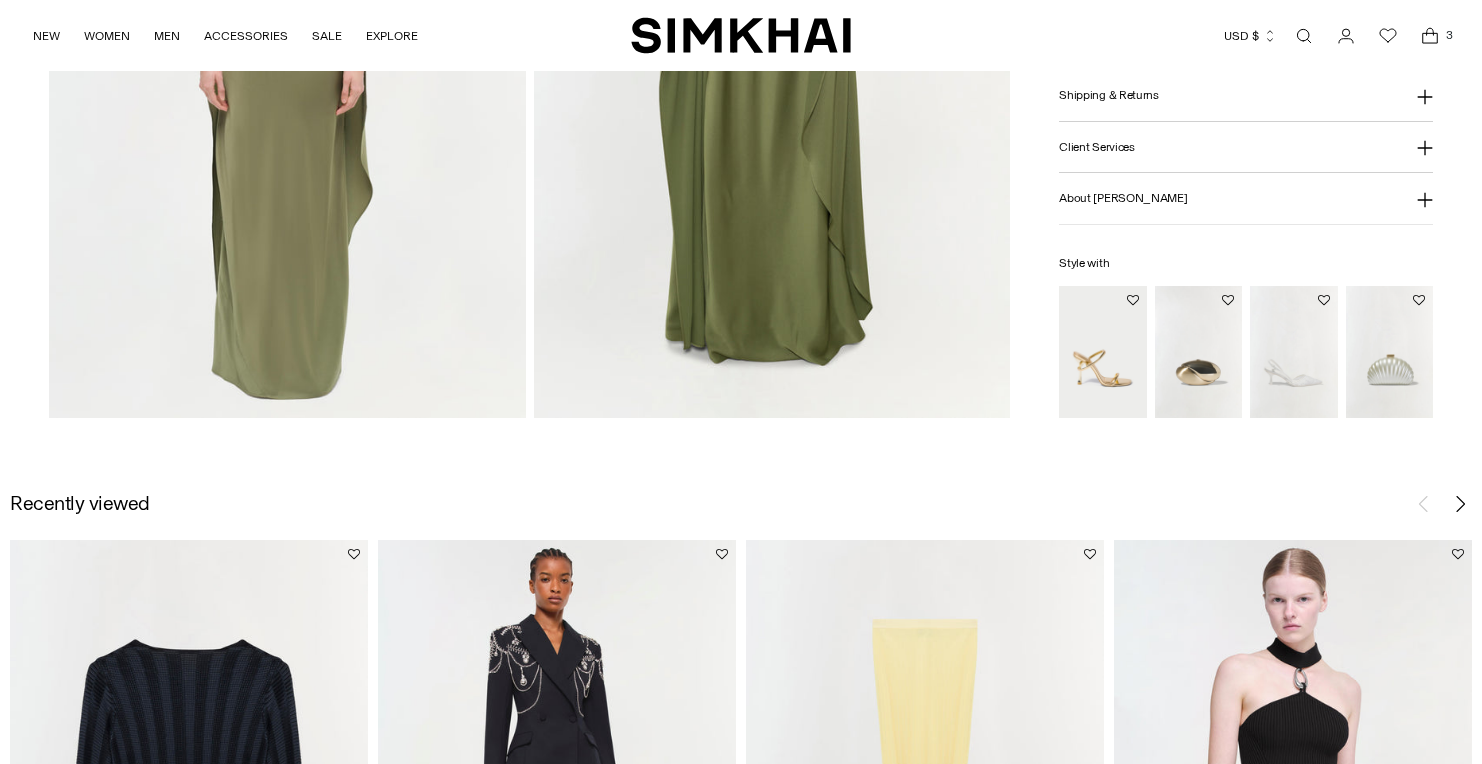 scroll, scrollTop: 1901, scrollLeft: 0, axis: vertical 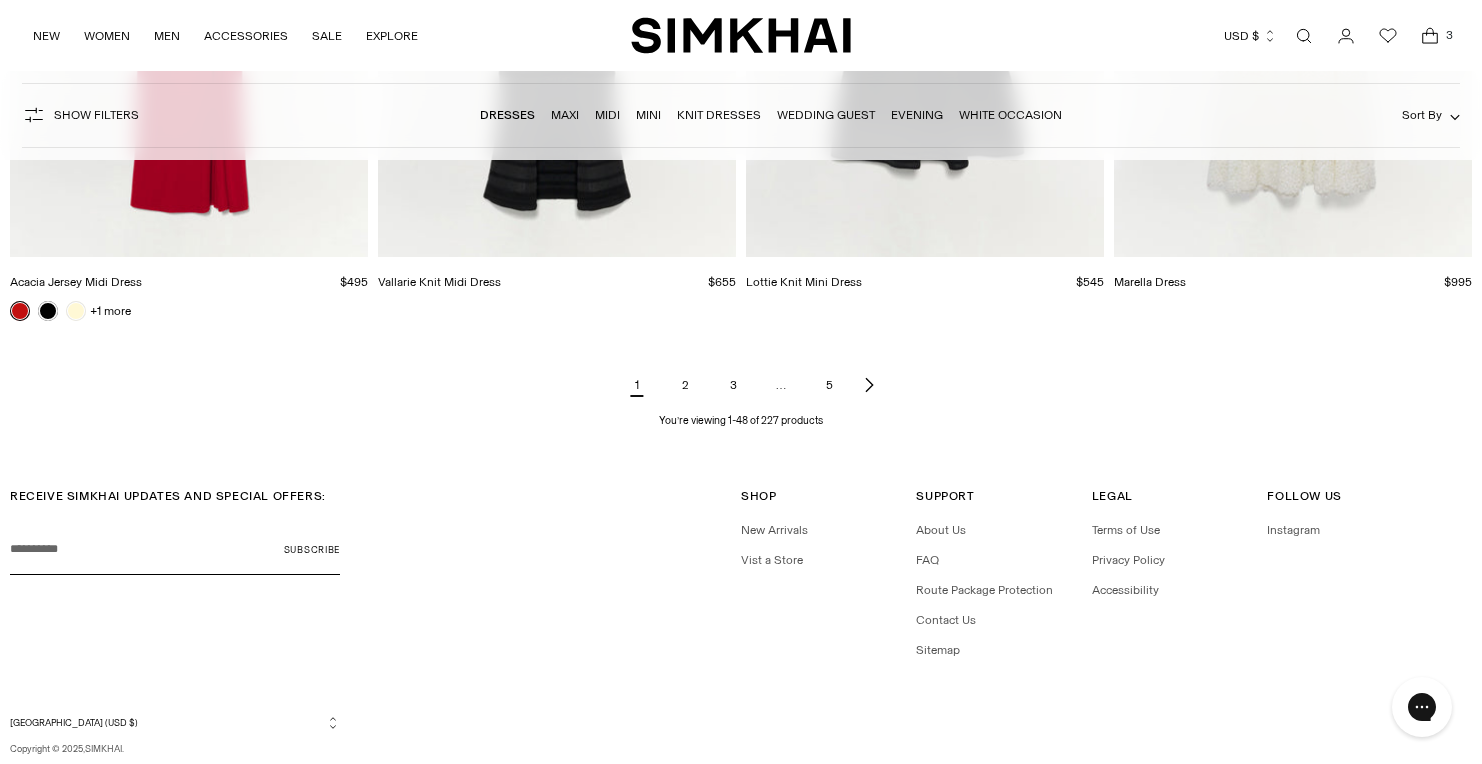 click 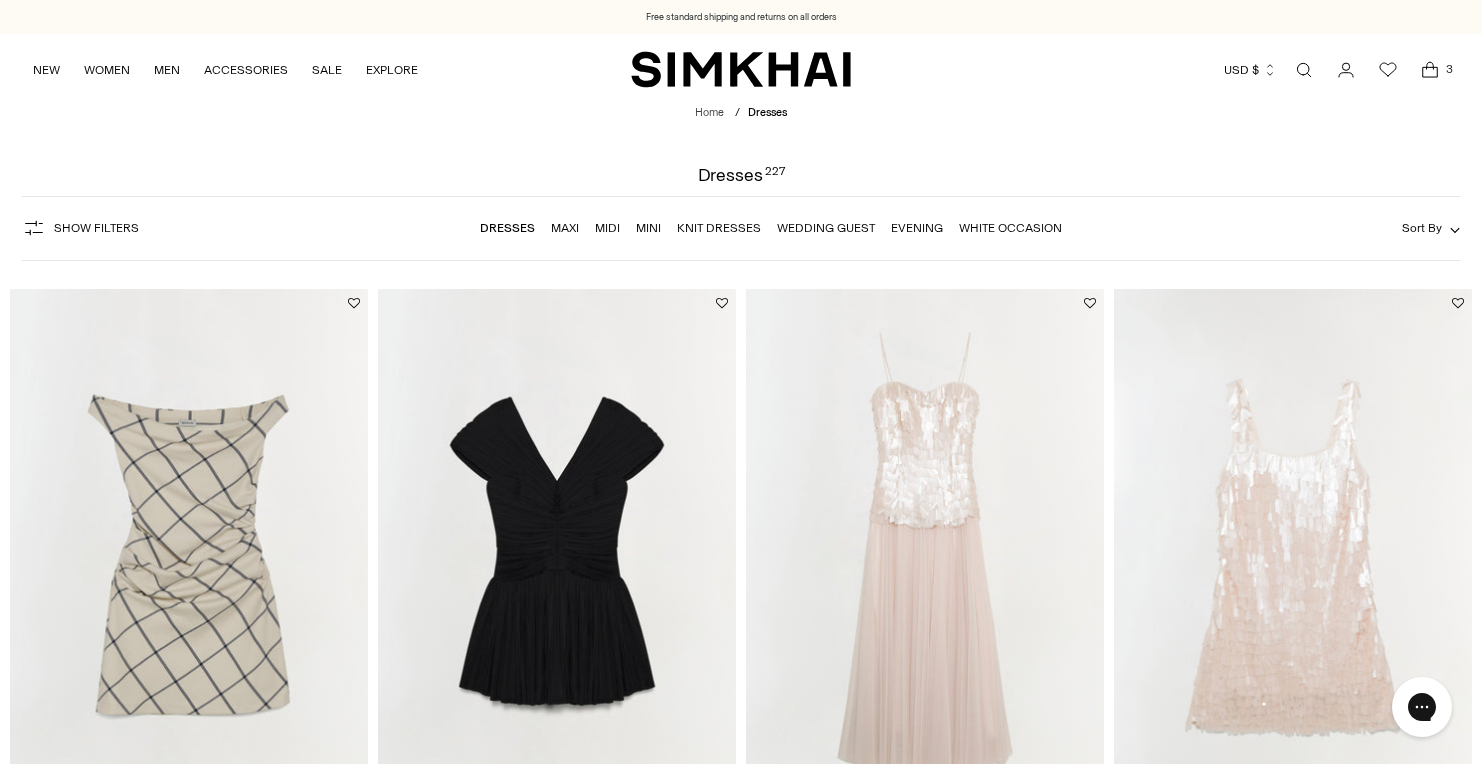 scroll, scrollTop: 0, scrollLeft: 0, axis: both 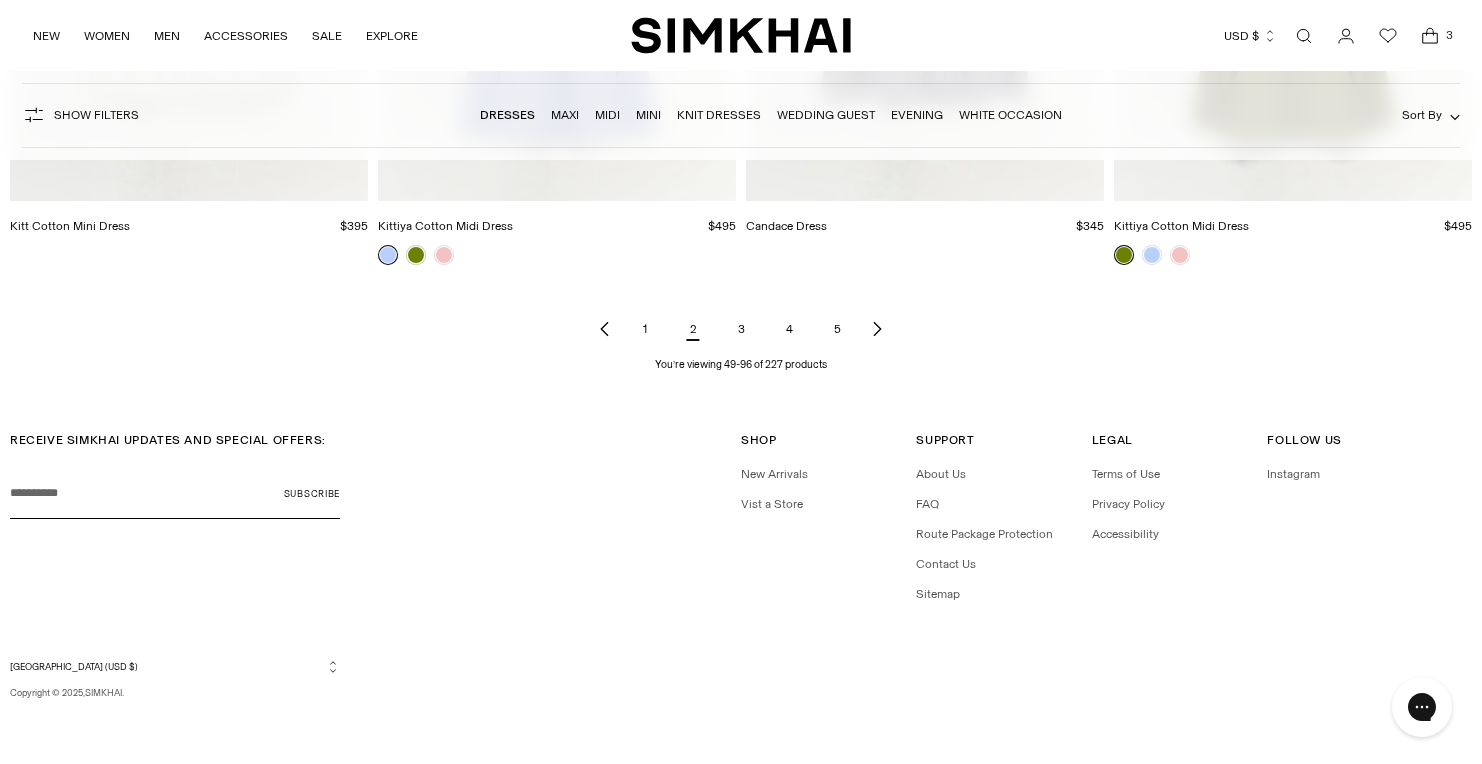 click on "3" at bounding box center [741, 329] 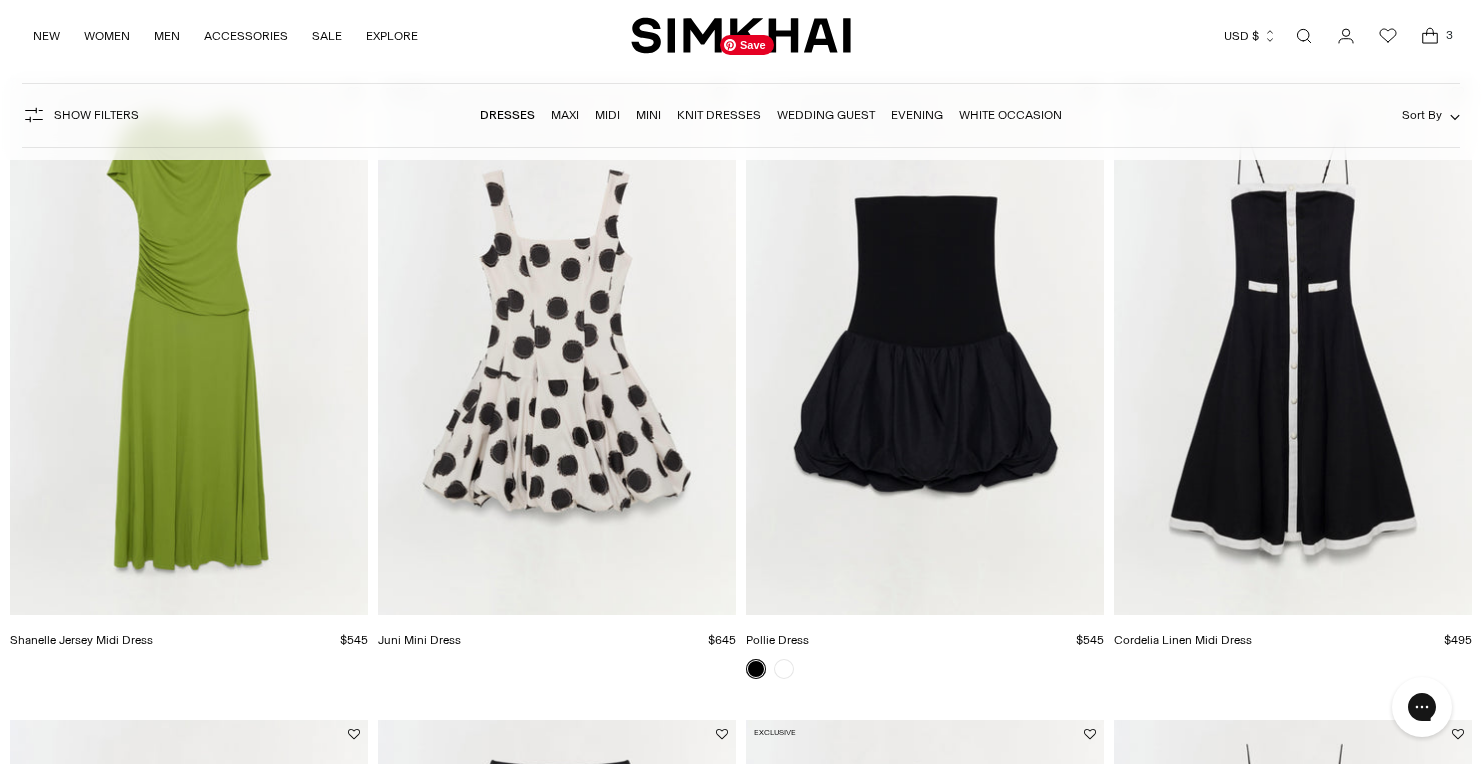 scroll, scrollTop: 0, scrollLeft: 0, axis: both 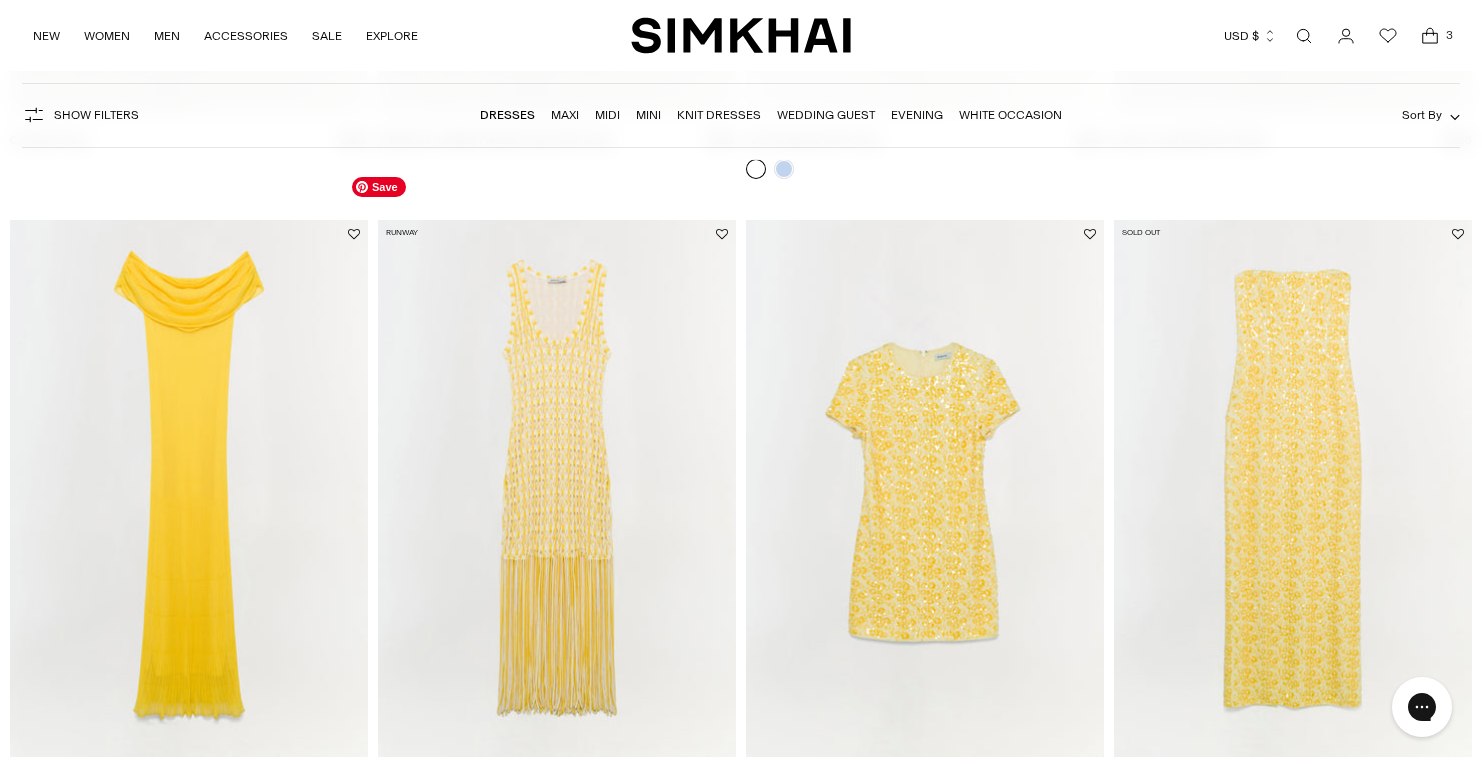 click at bounding box center (0, 0) 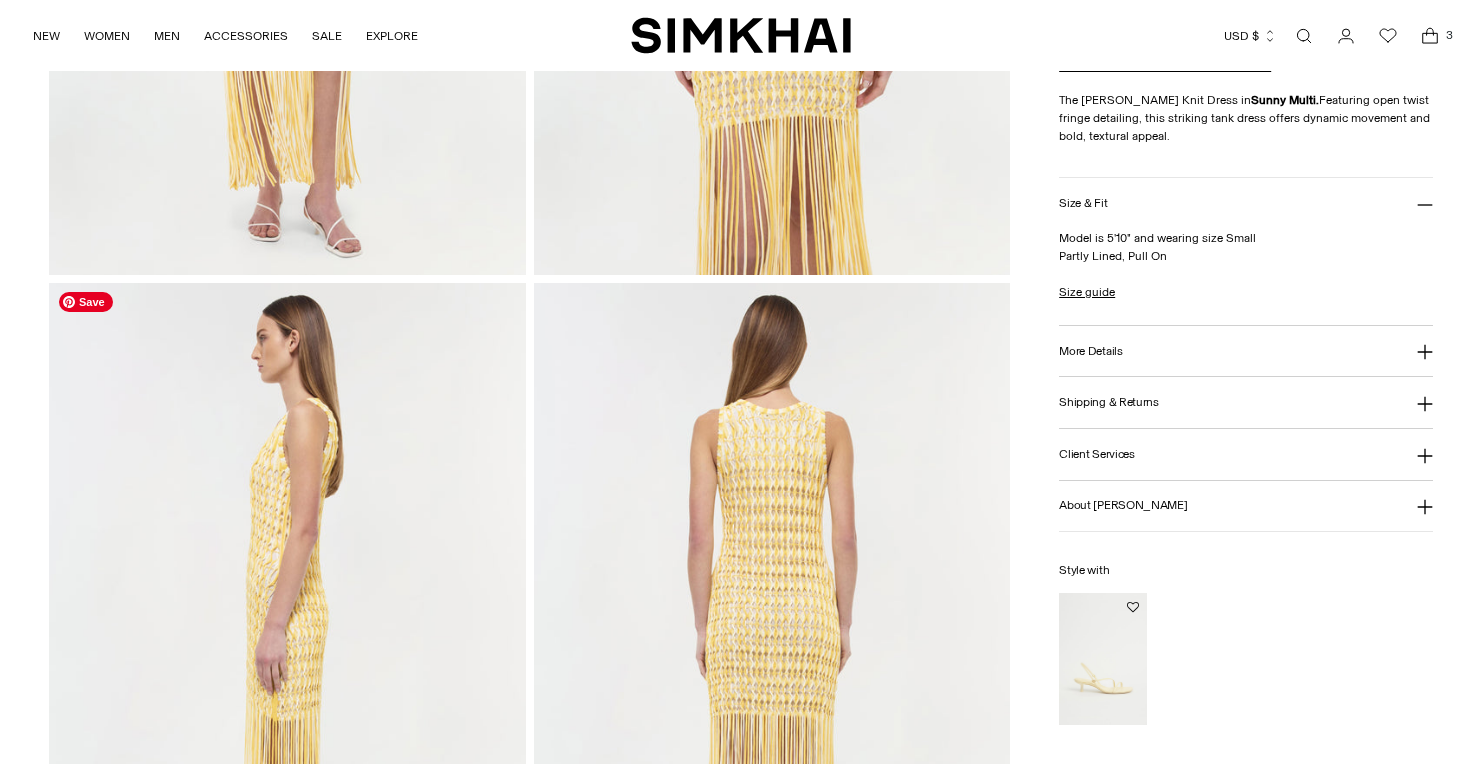 scroll, scrollTop: 956, scrollLeft: 0, axis: vertical 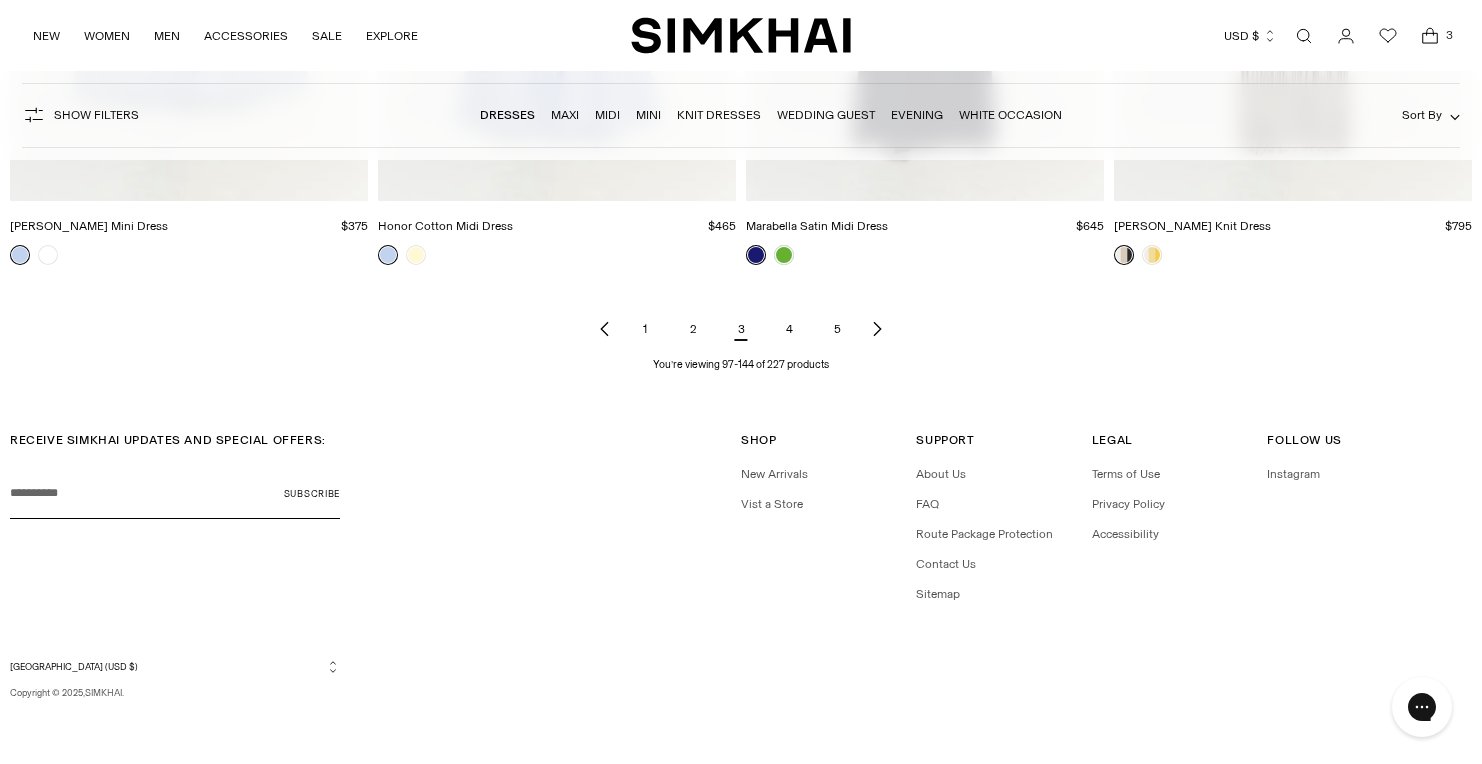 click on "4" at bounding box center (789, 329) 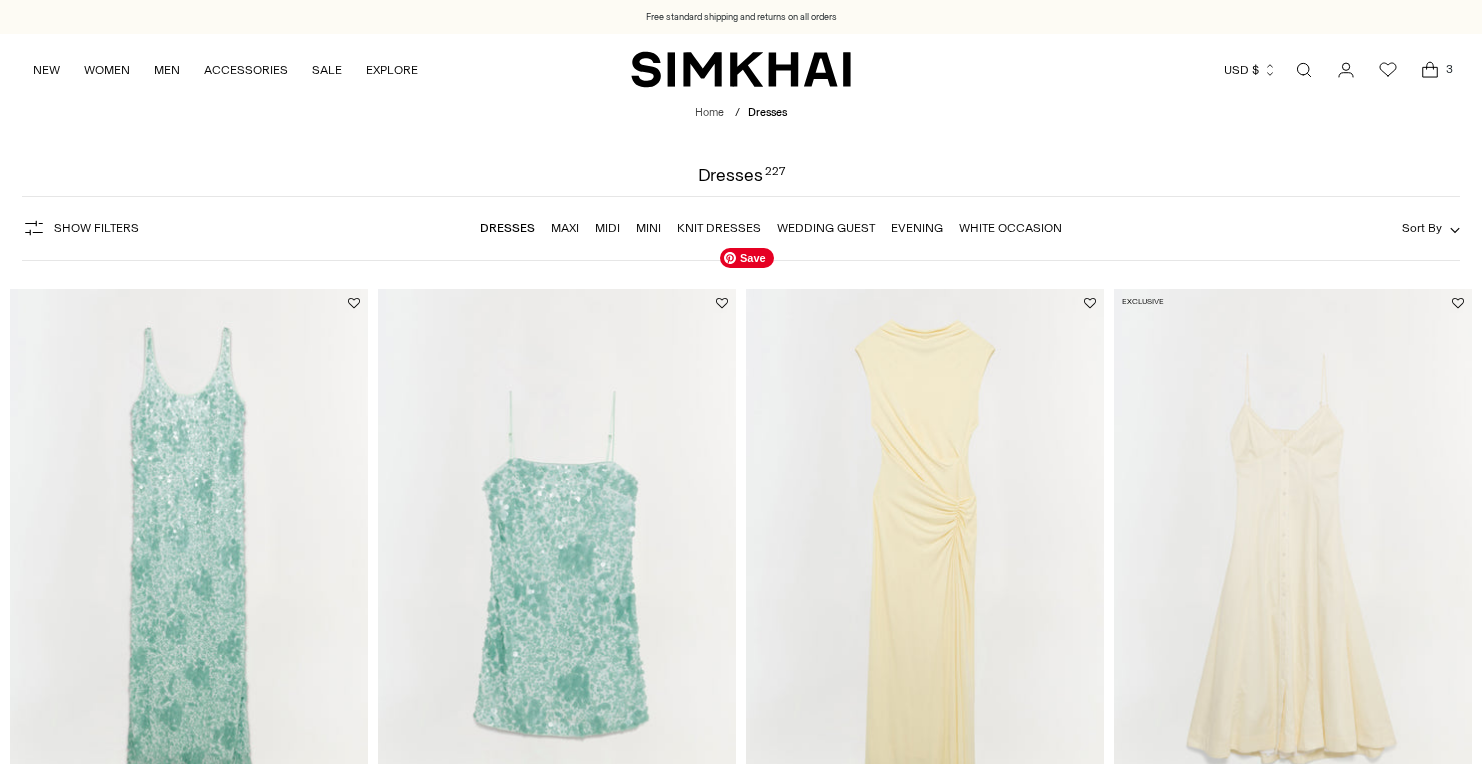 scroll, scrollTop: 0, scrollLeft: 0, axis: both 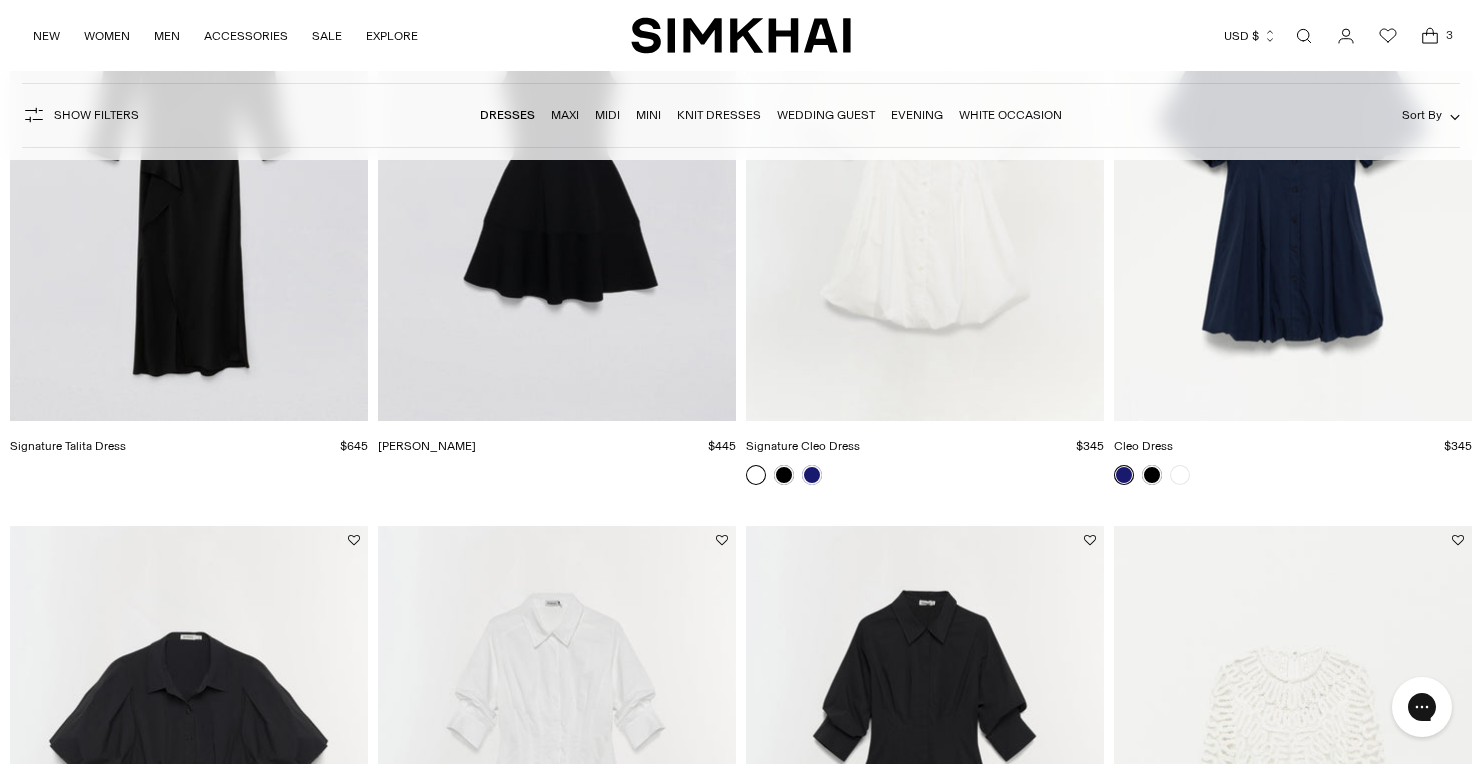click 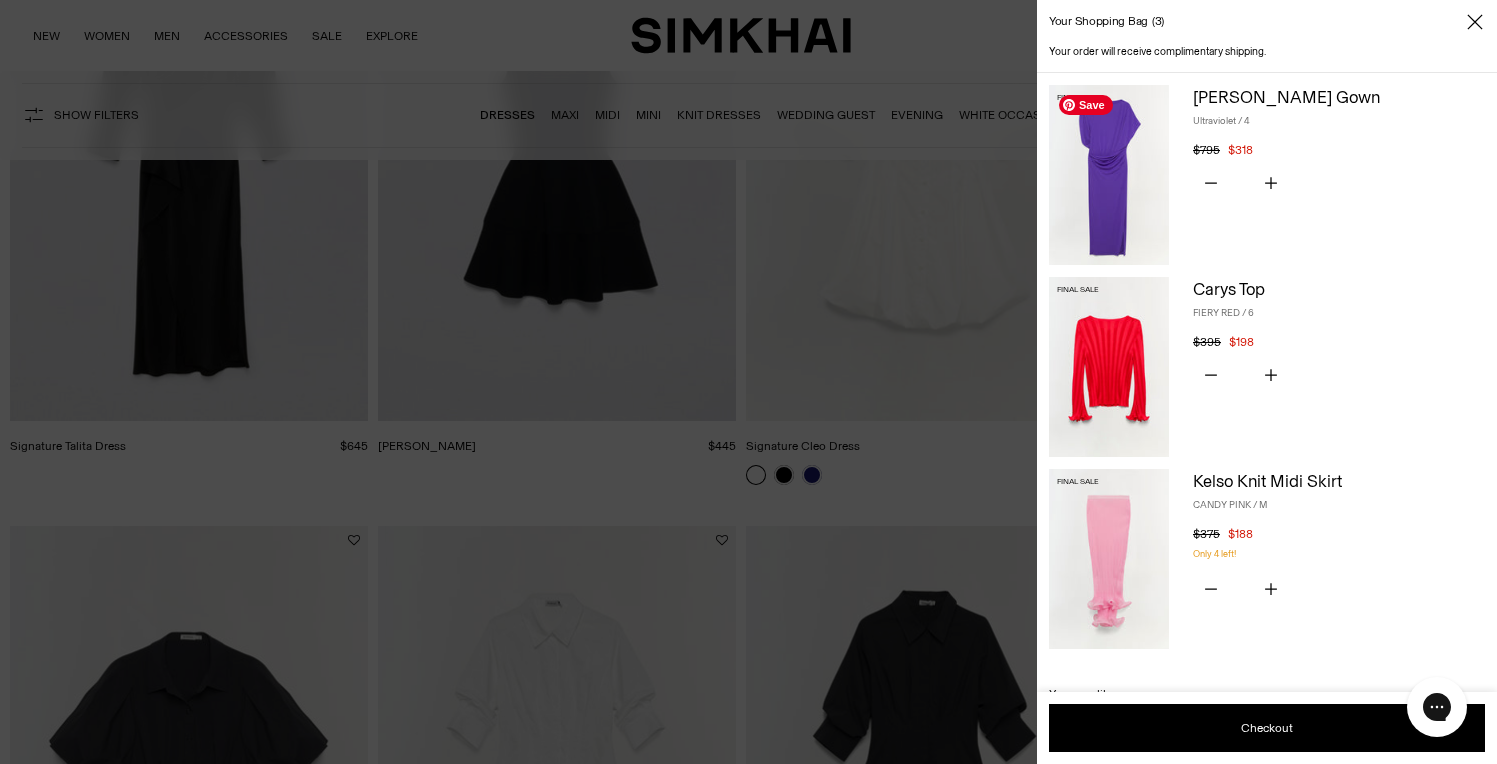 click at bounding box center [1109, 175] 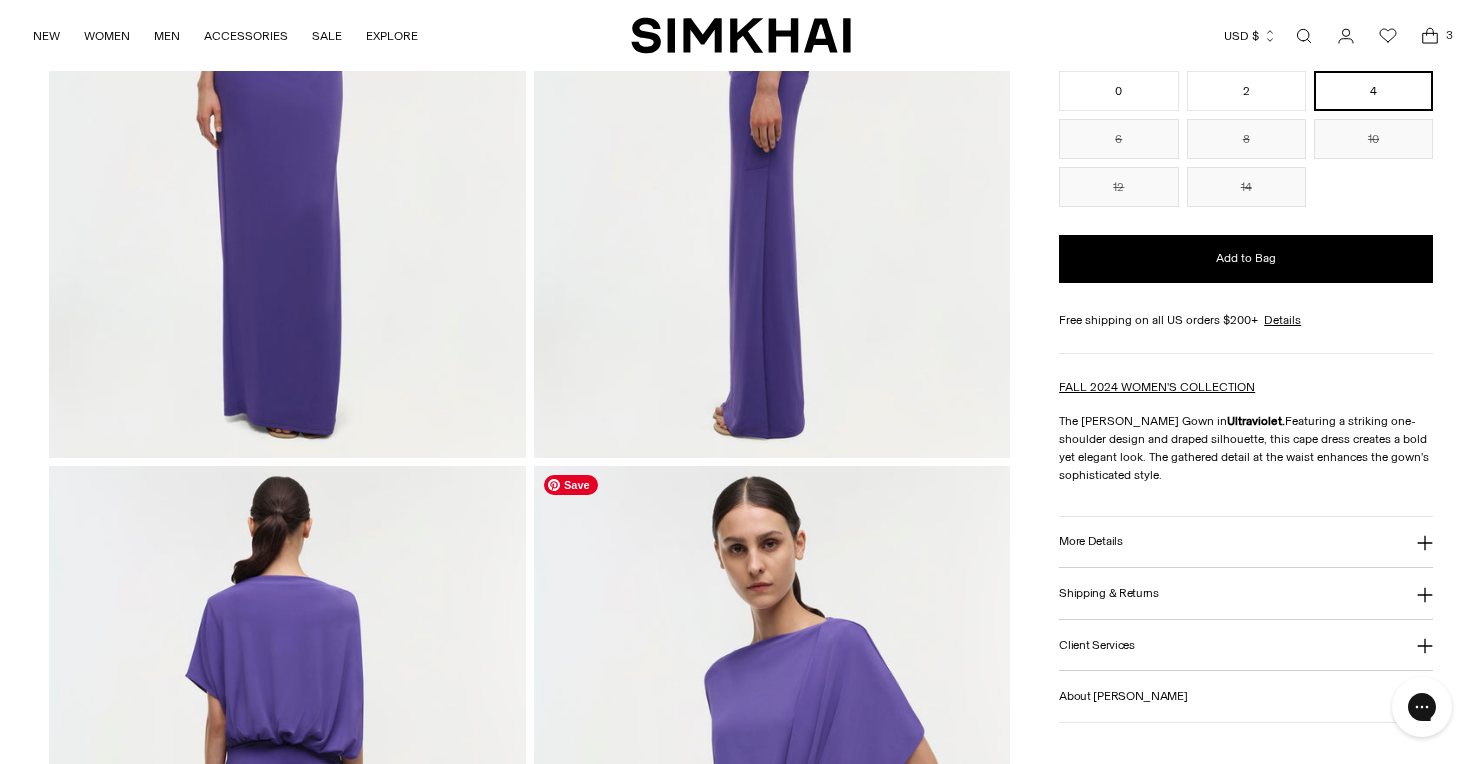 scroll, scrollTop: 1026, scrollLeft: 0, axis: vertical 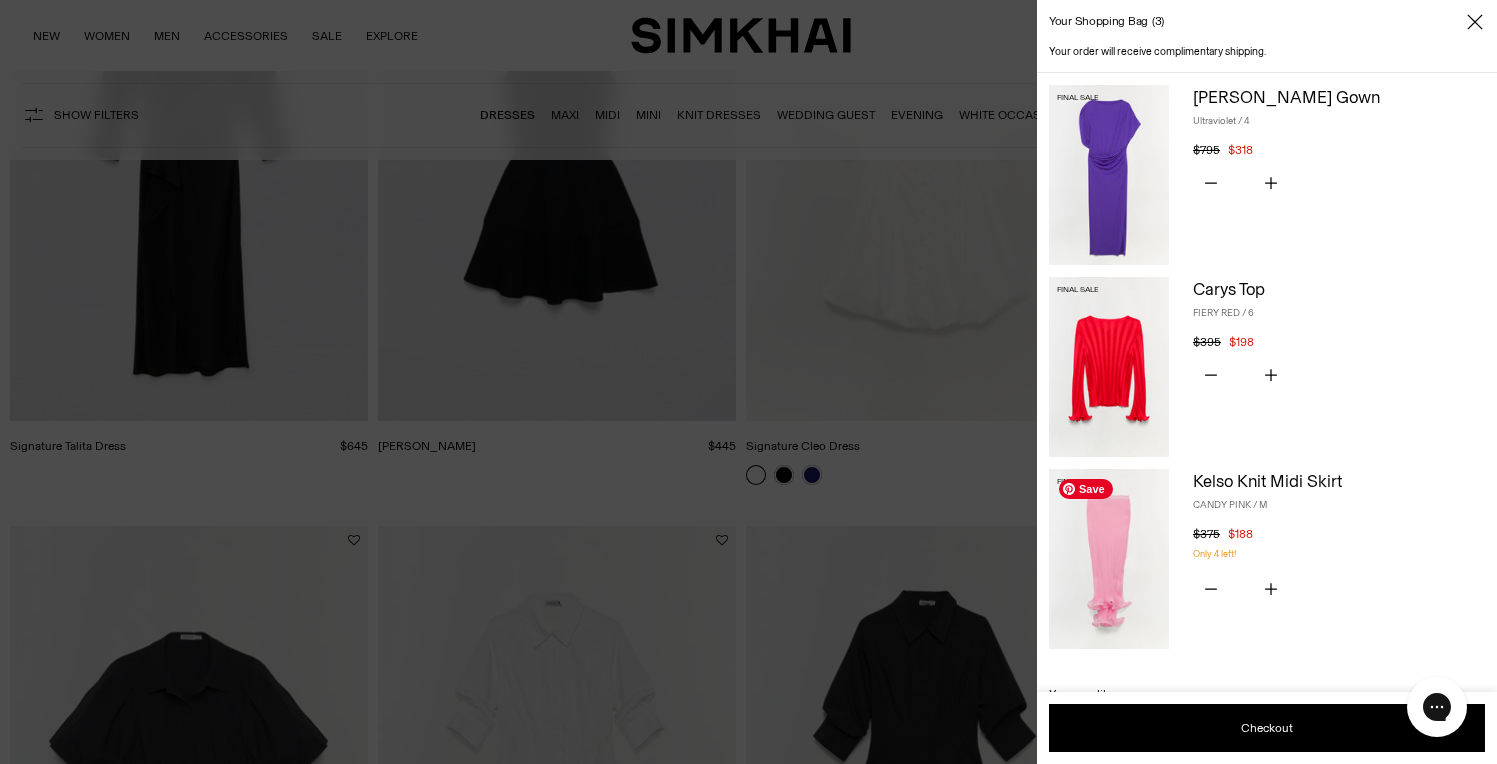 click at bounding box center [748, 382] 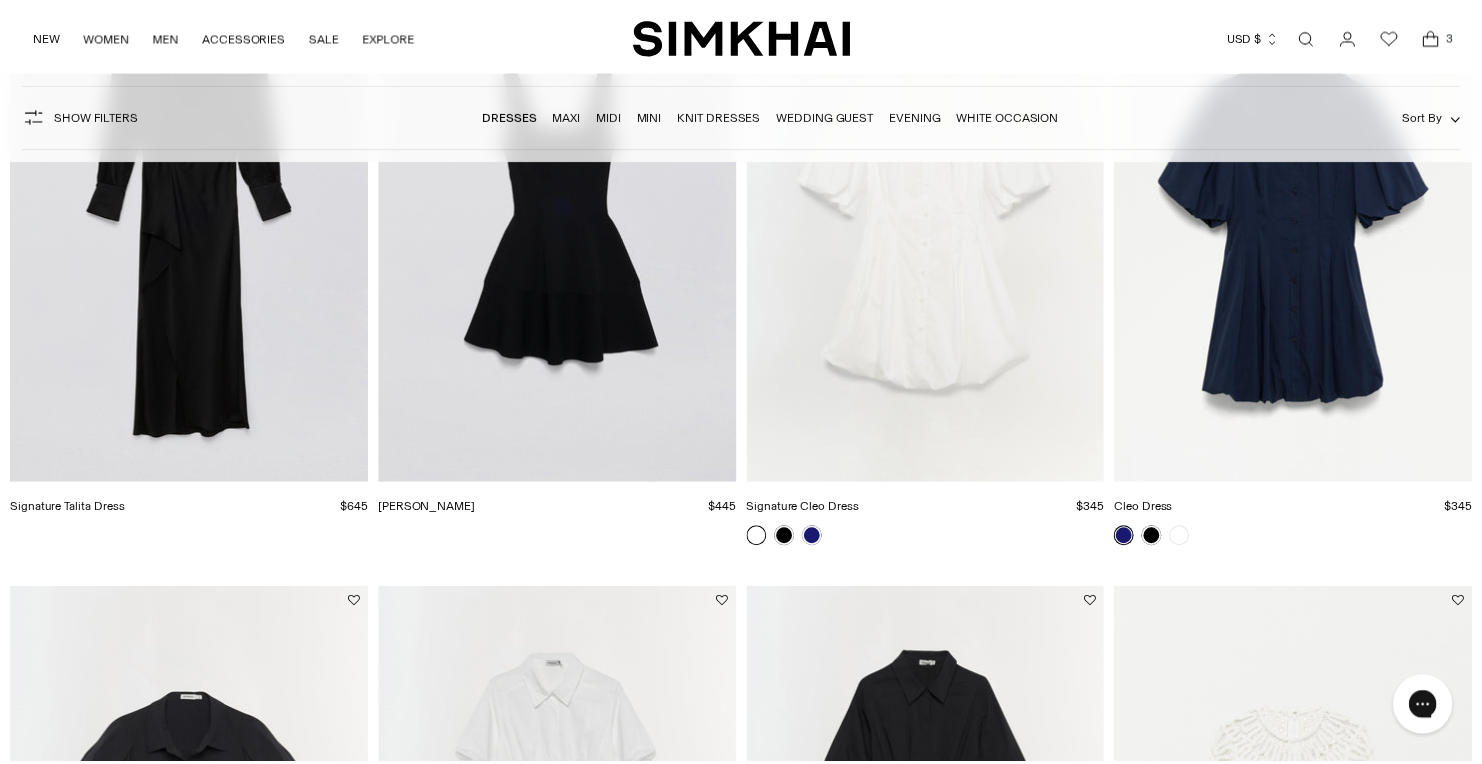 scroll, scrollTop: 6821, scrollLeft: 0, axis: vertical 